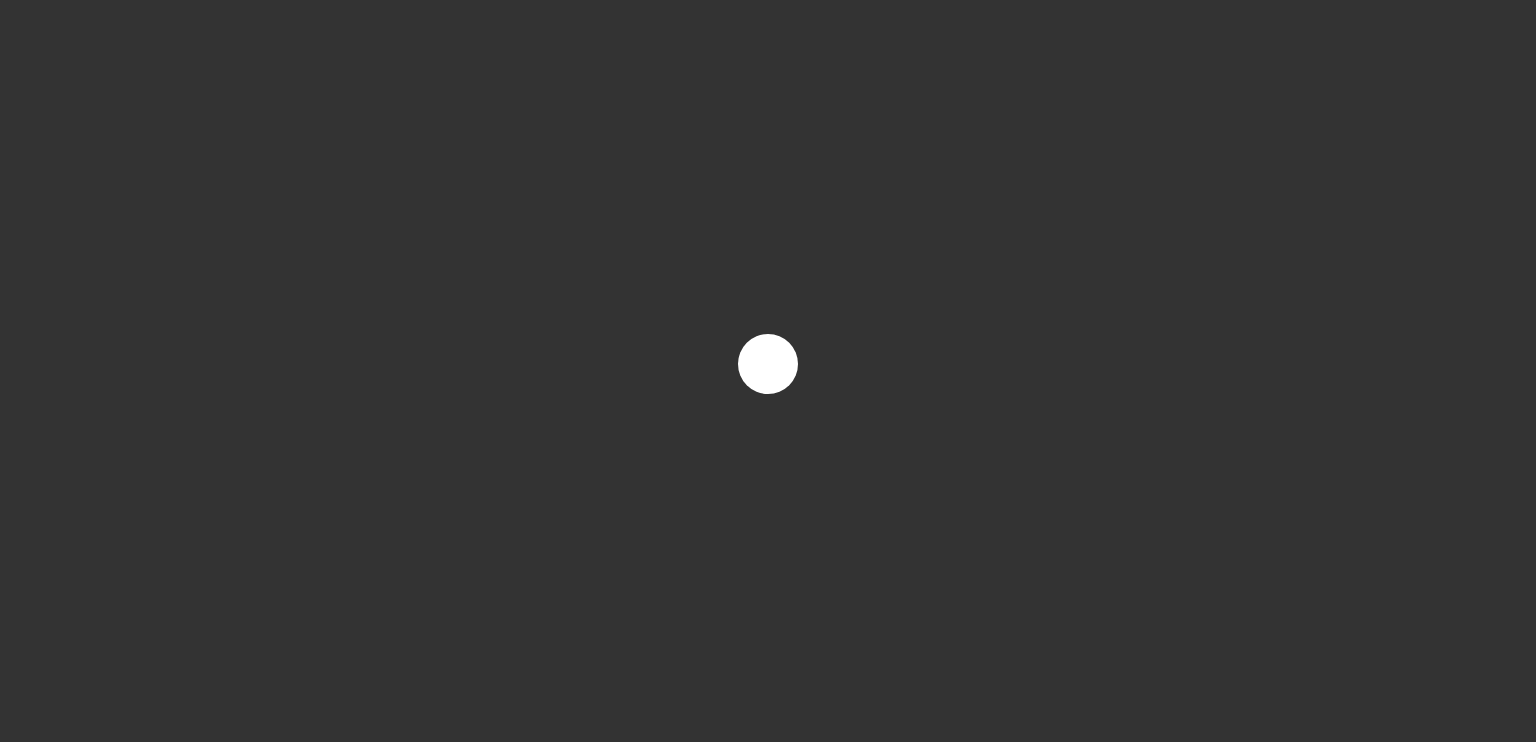 scroll, scrollTop: 0, scrollLeft: 0, axis: both 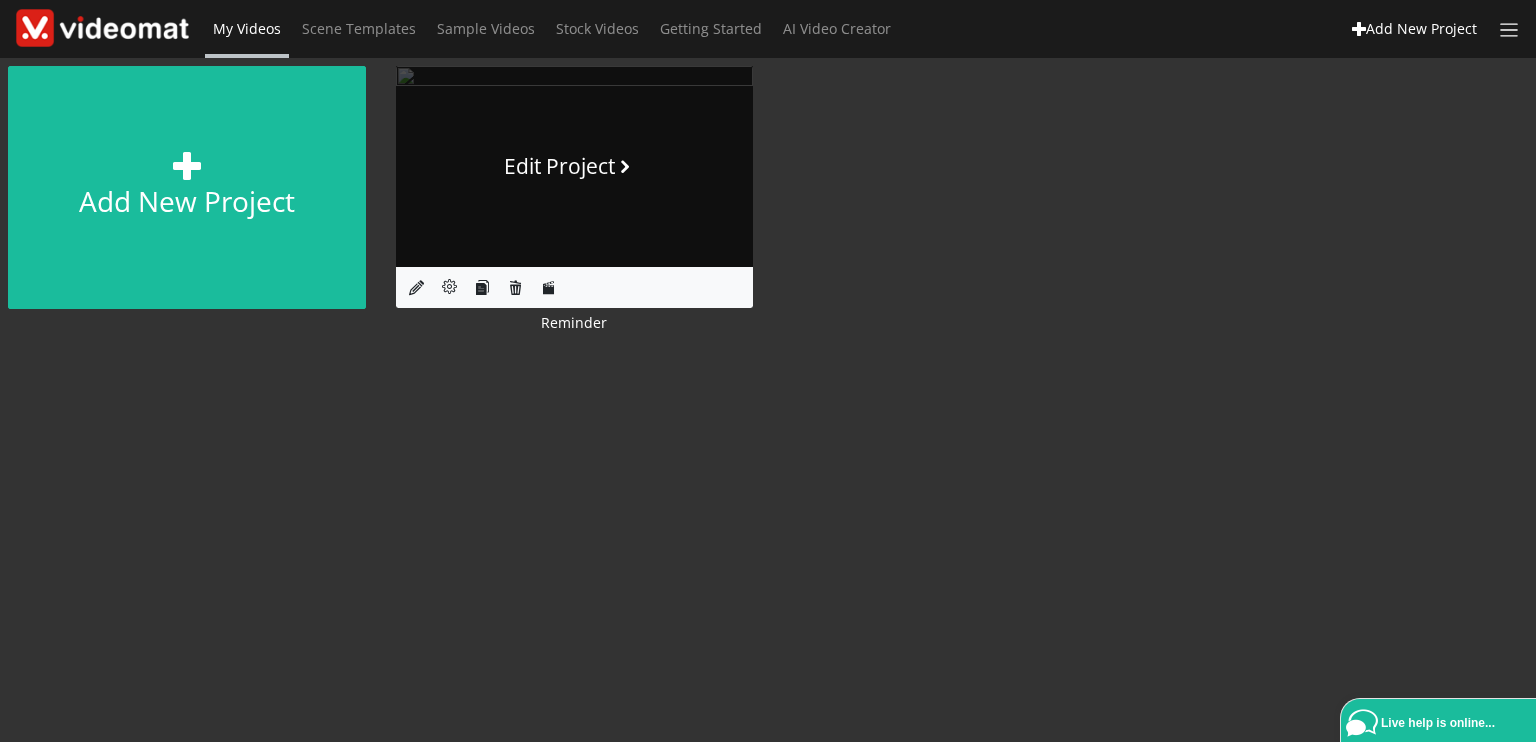 click on "Edit Project" at bounding box center [574, 167] 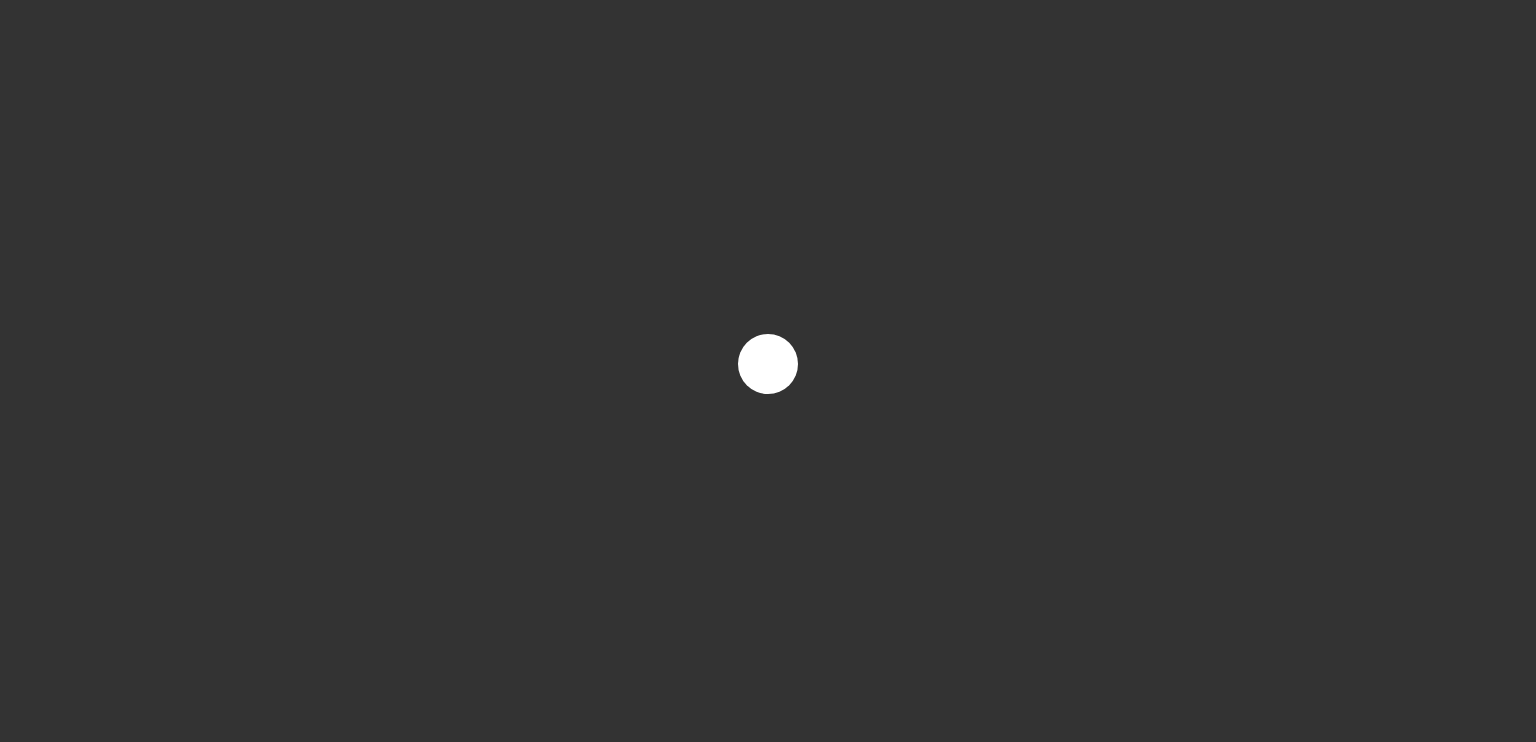 scroll, scrollTop: 0, scrollLeft: 0, axis: both 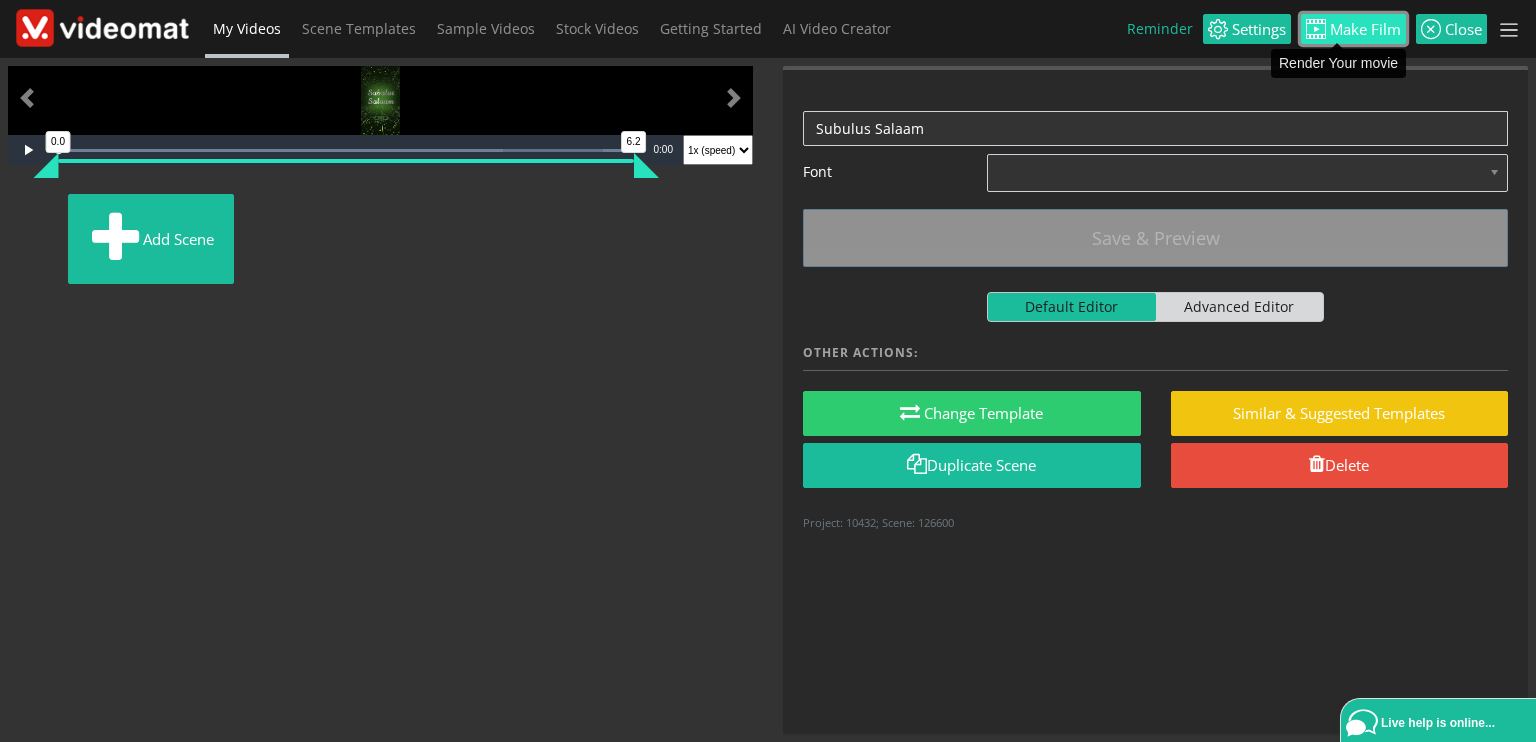 click on "Make Film" at bounding box center [1363, 29] 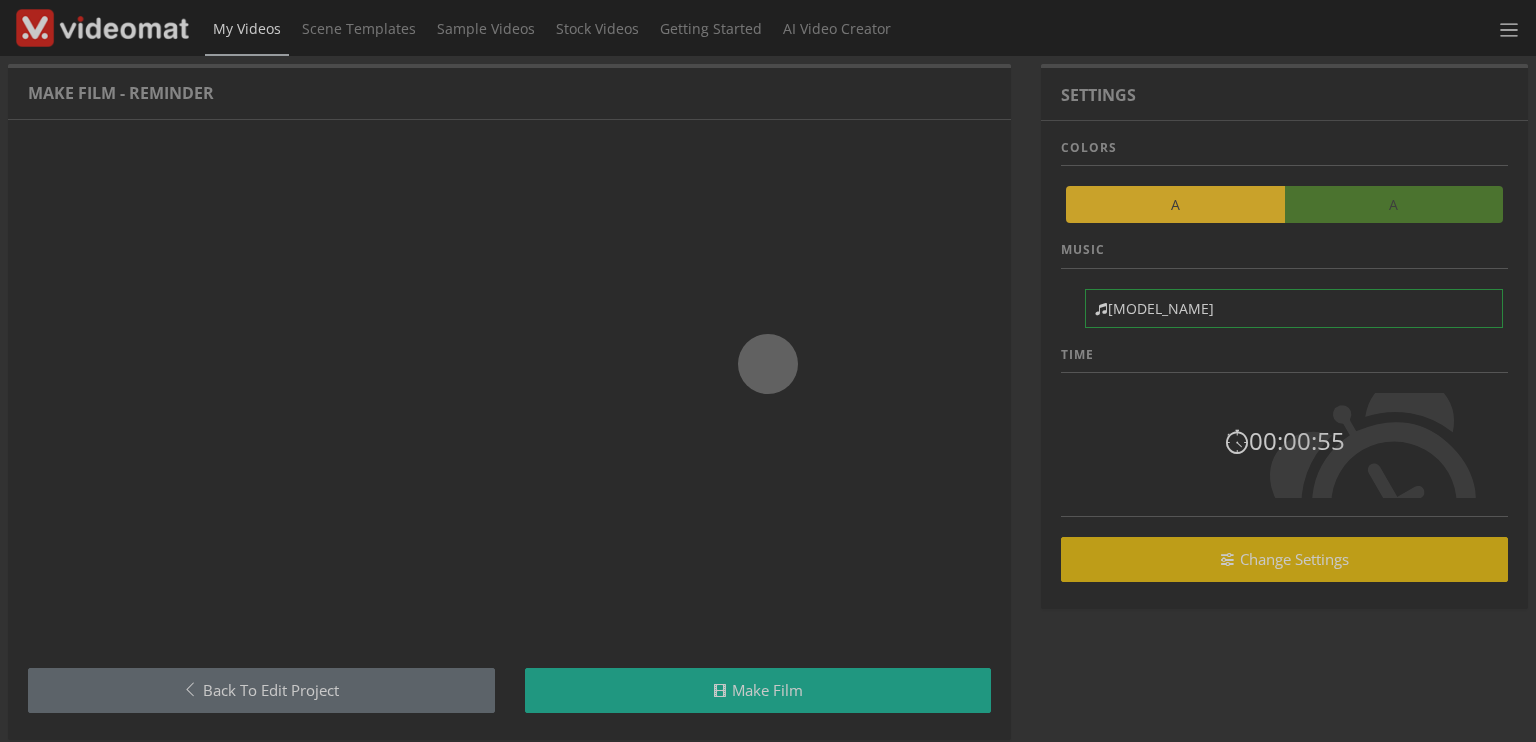 scroll, scrollTop: 0, scrollLeft: 0, axis: both 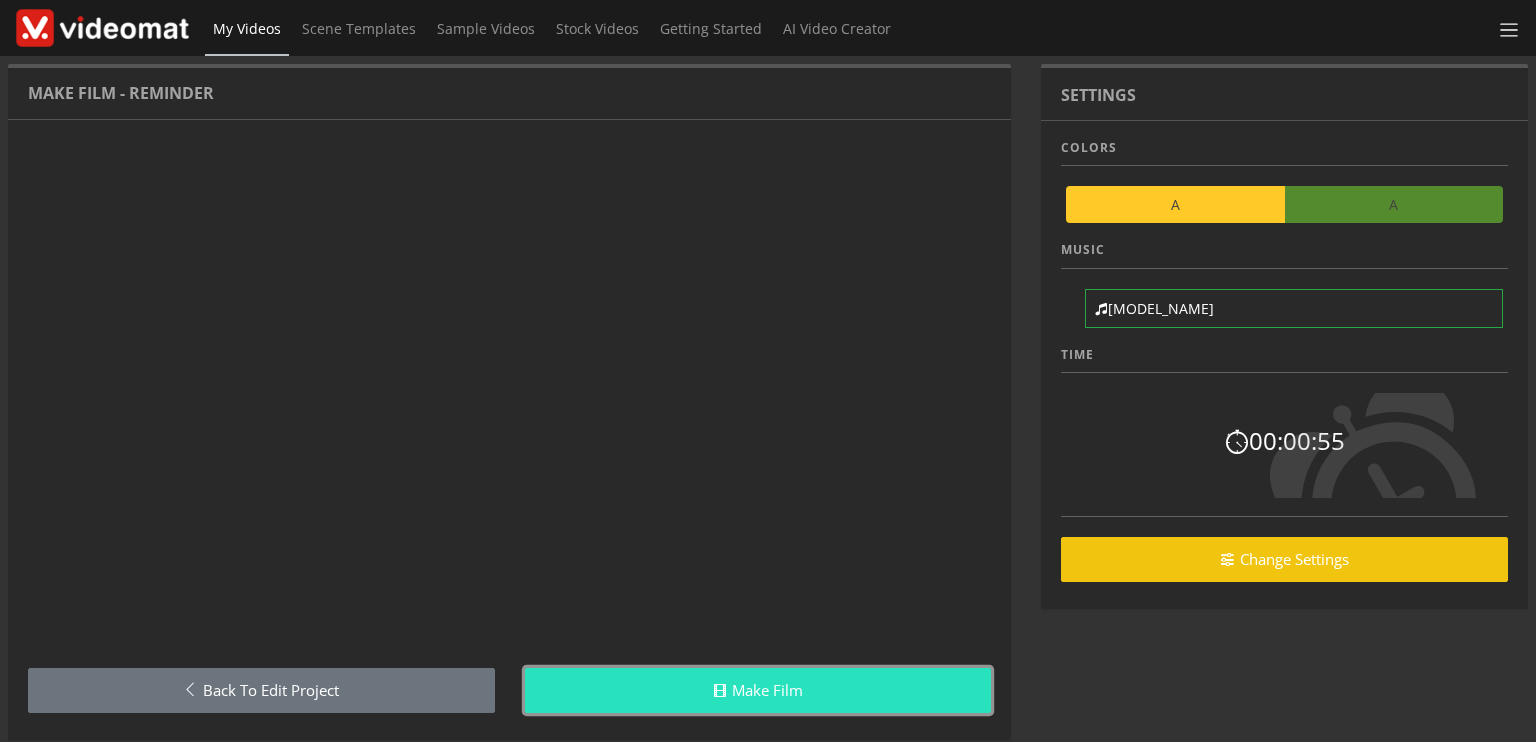 click on "Make Film" at bounding box center (758, 690) 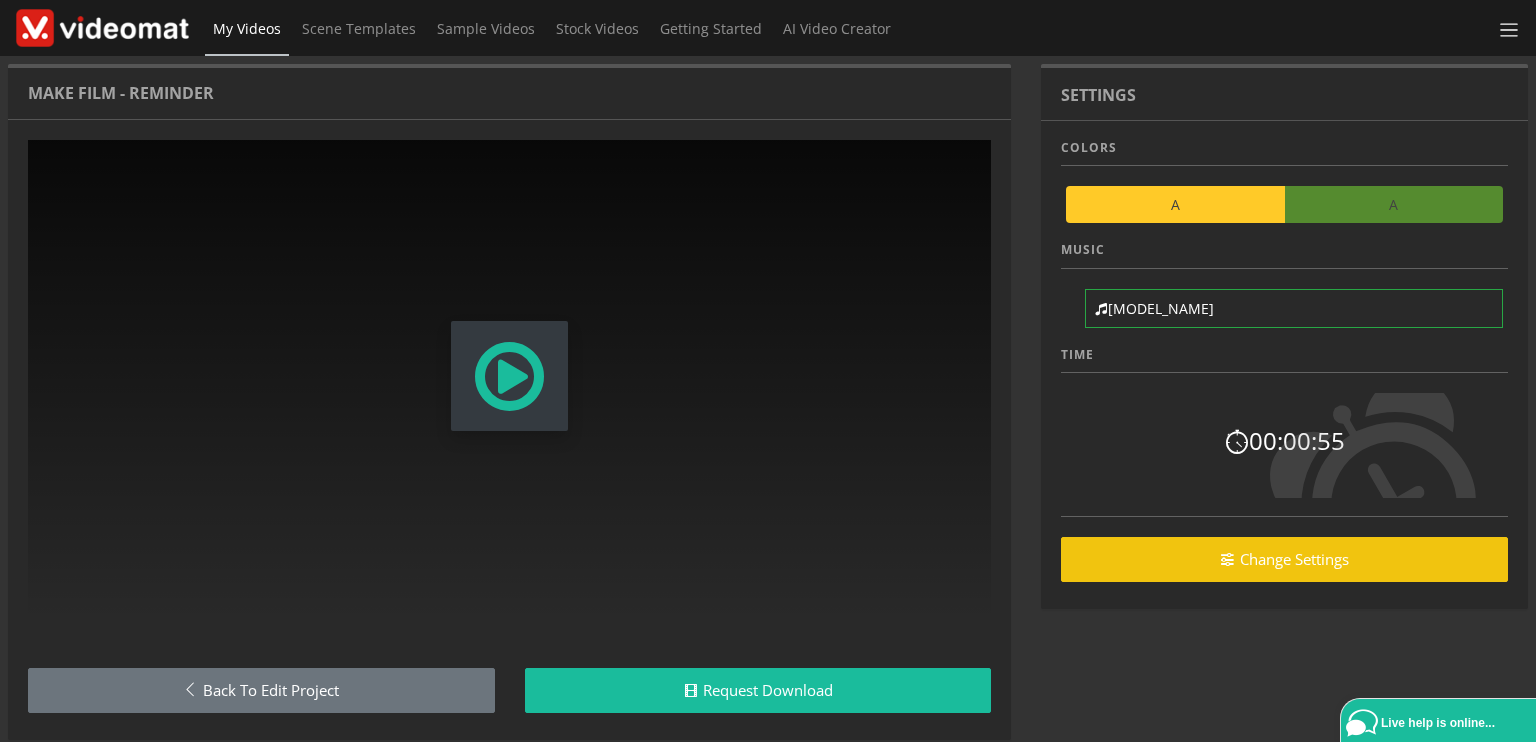 click at bounding box center (509, 376) 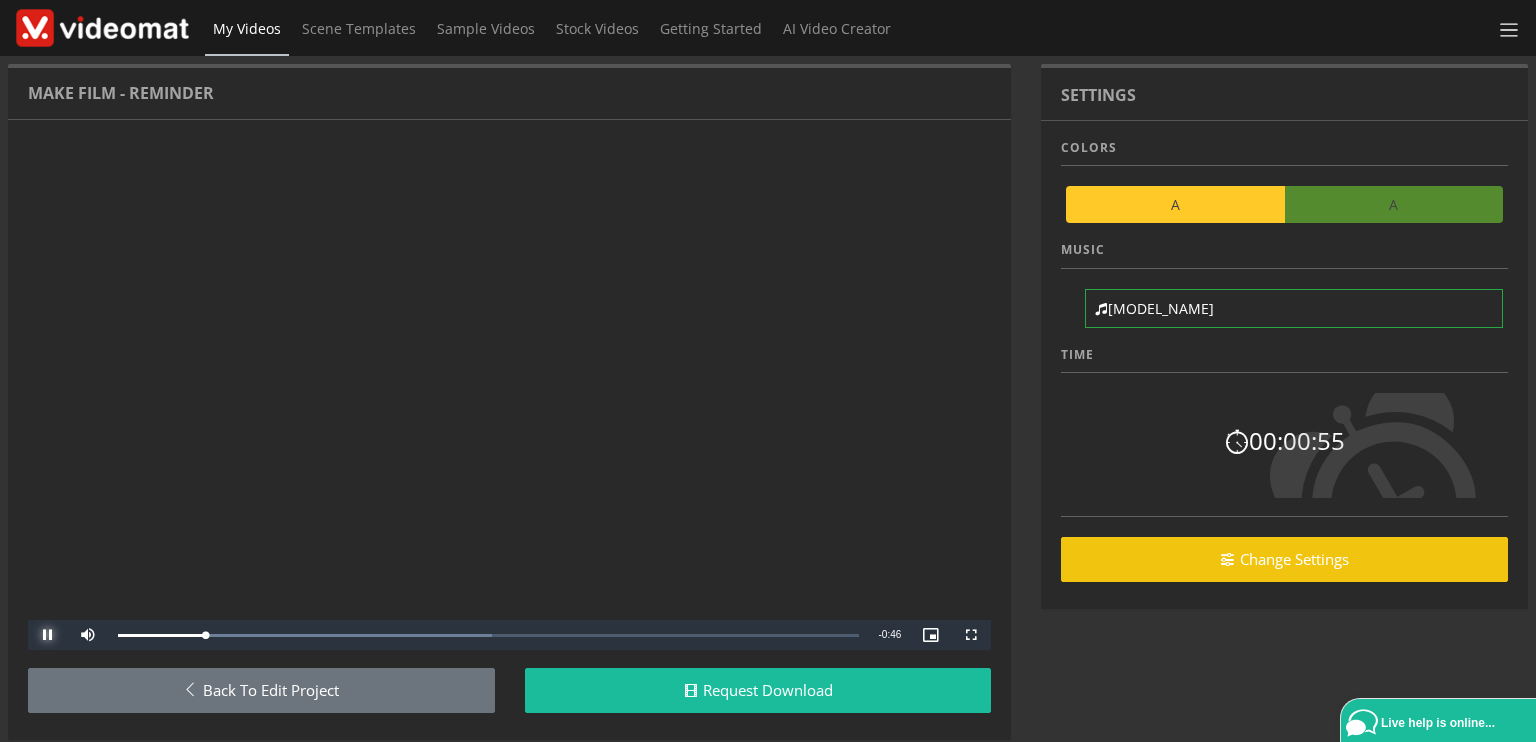 click at bounding box center (48, 635) 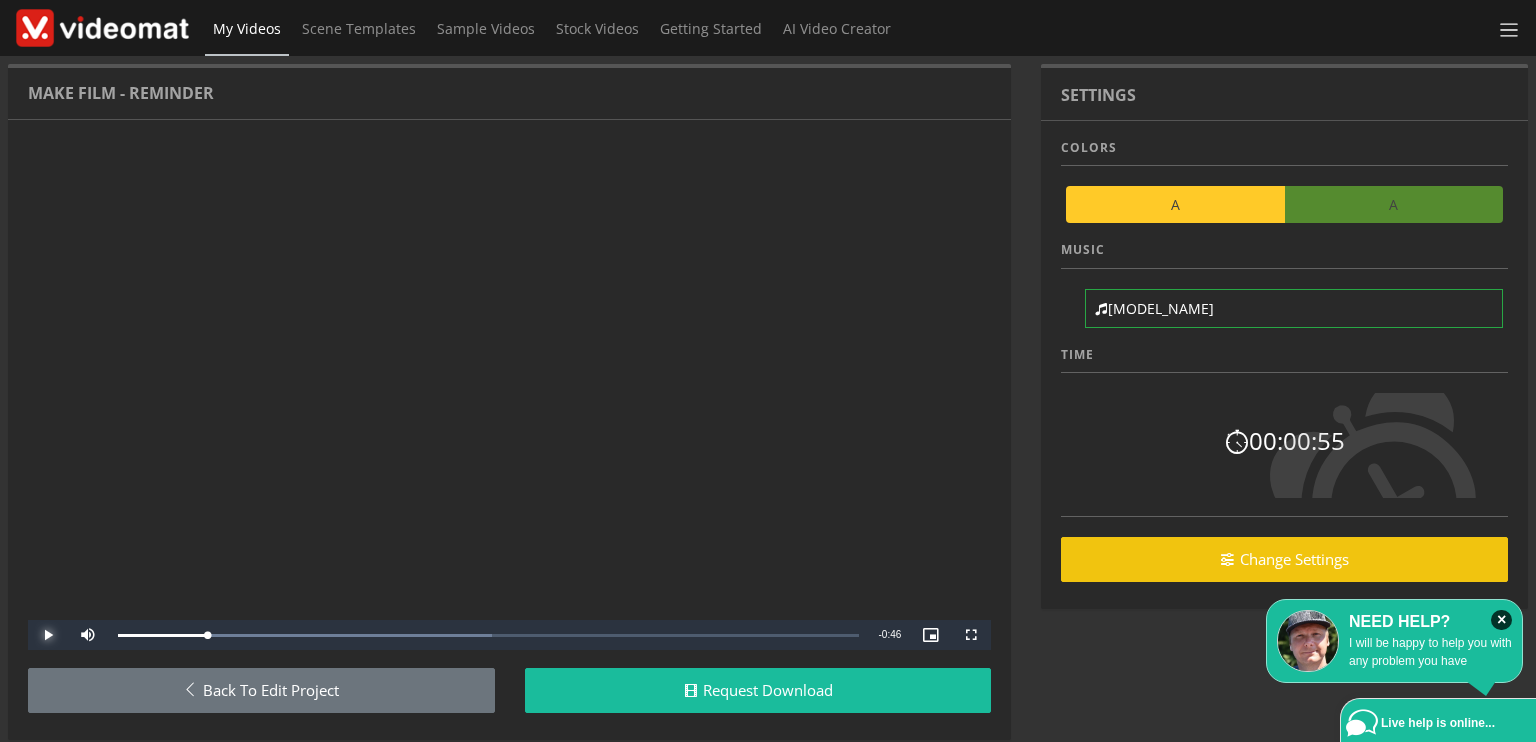 click at bounding box center [48, 635] 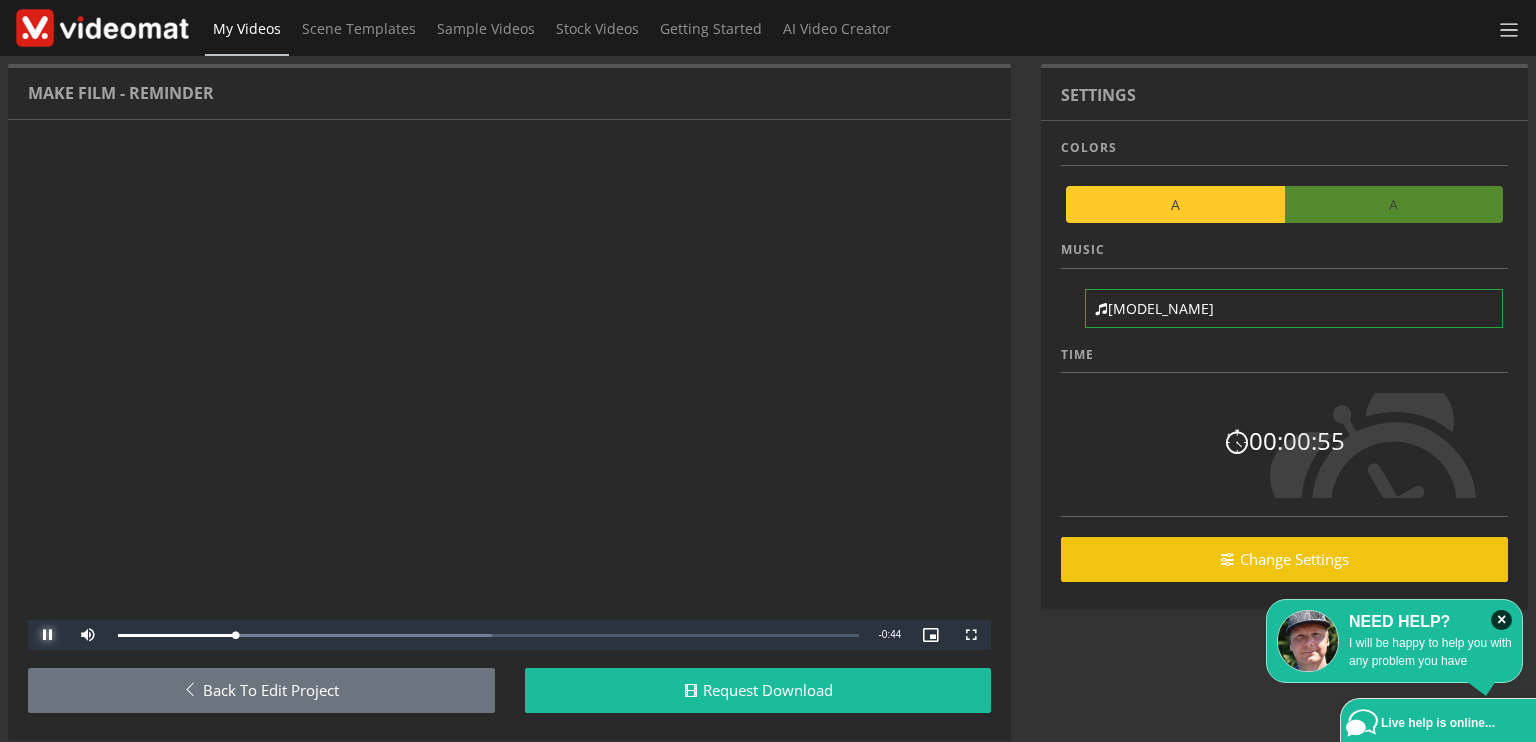click at bounding box center [48, 635] 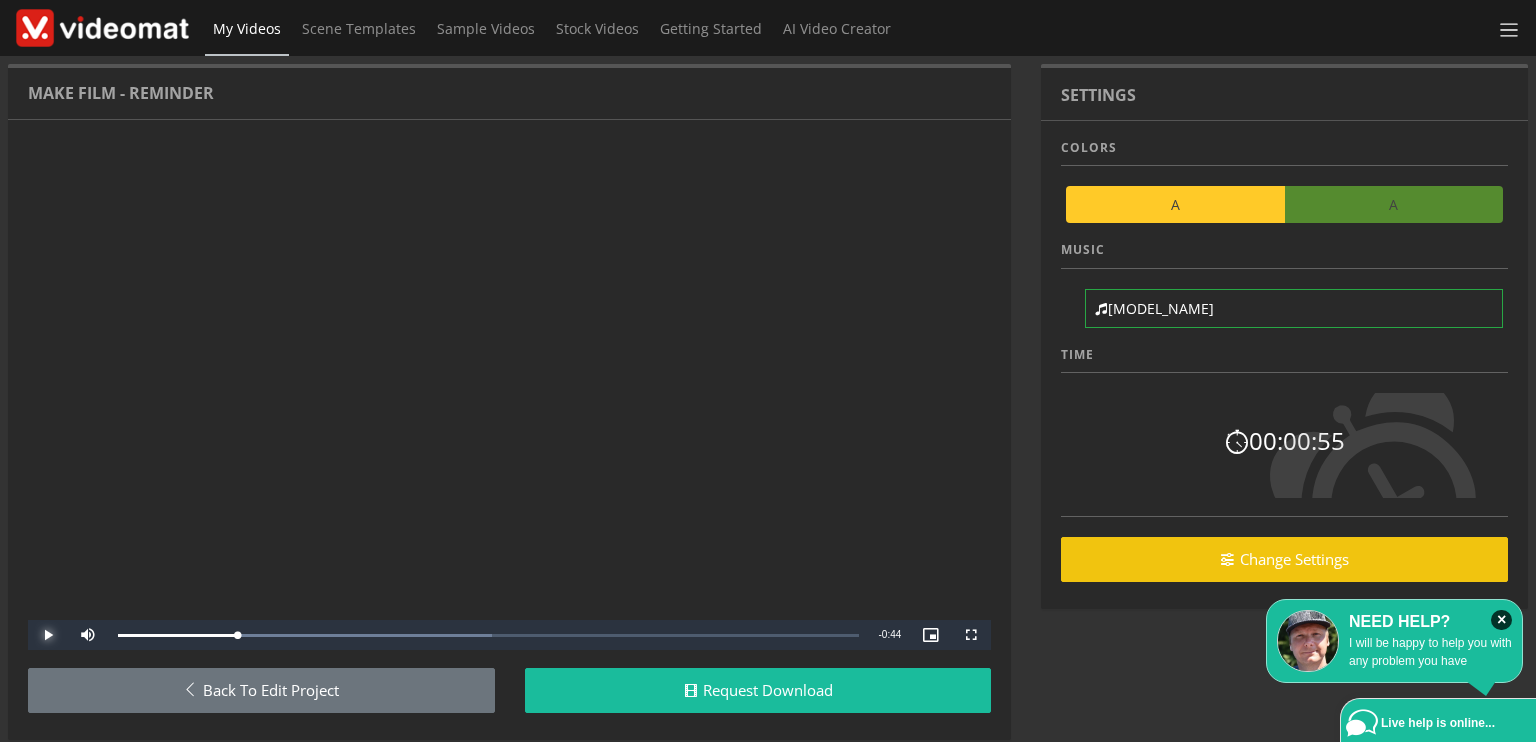 click at bounding box center [48, 635] 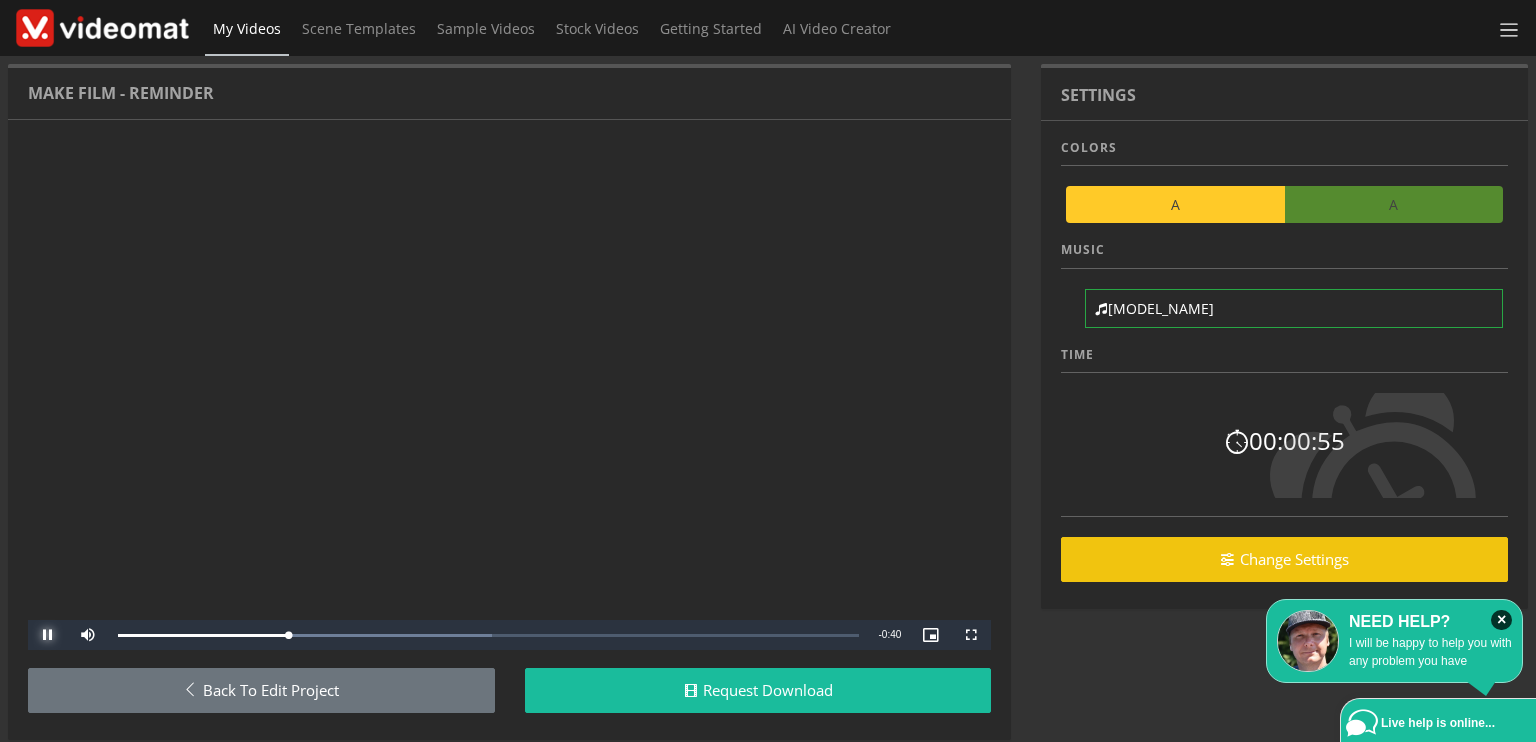 click at bounding box center (48, 635) 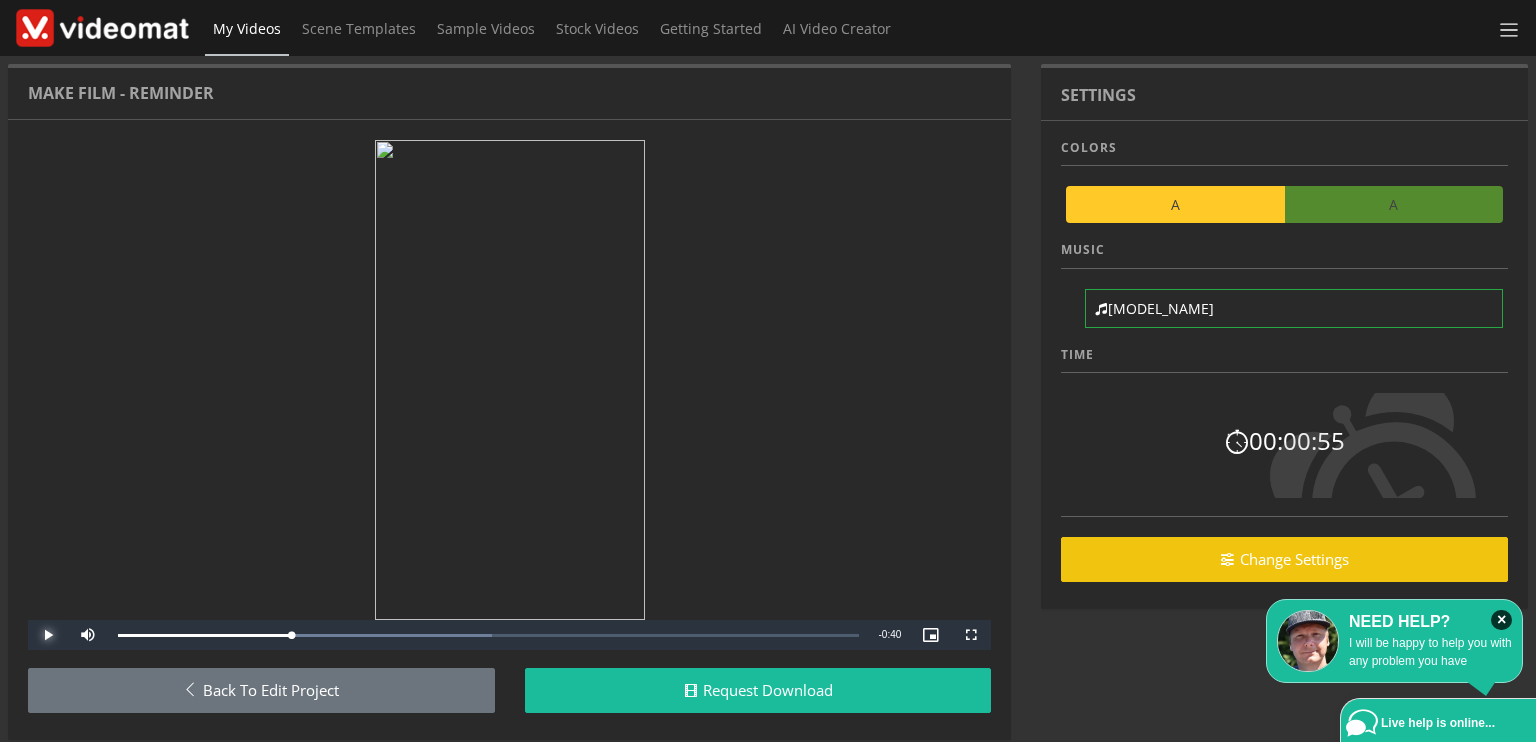click at bounding box center (48, 635) 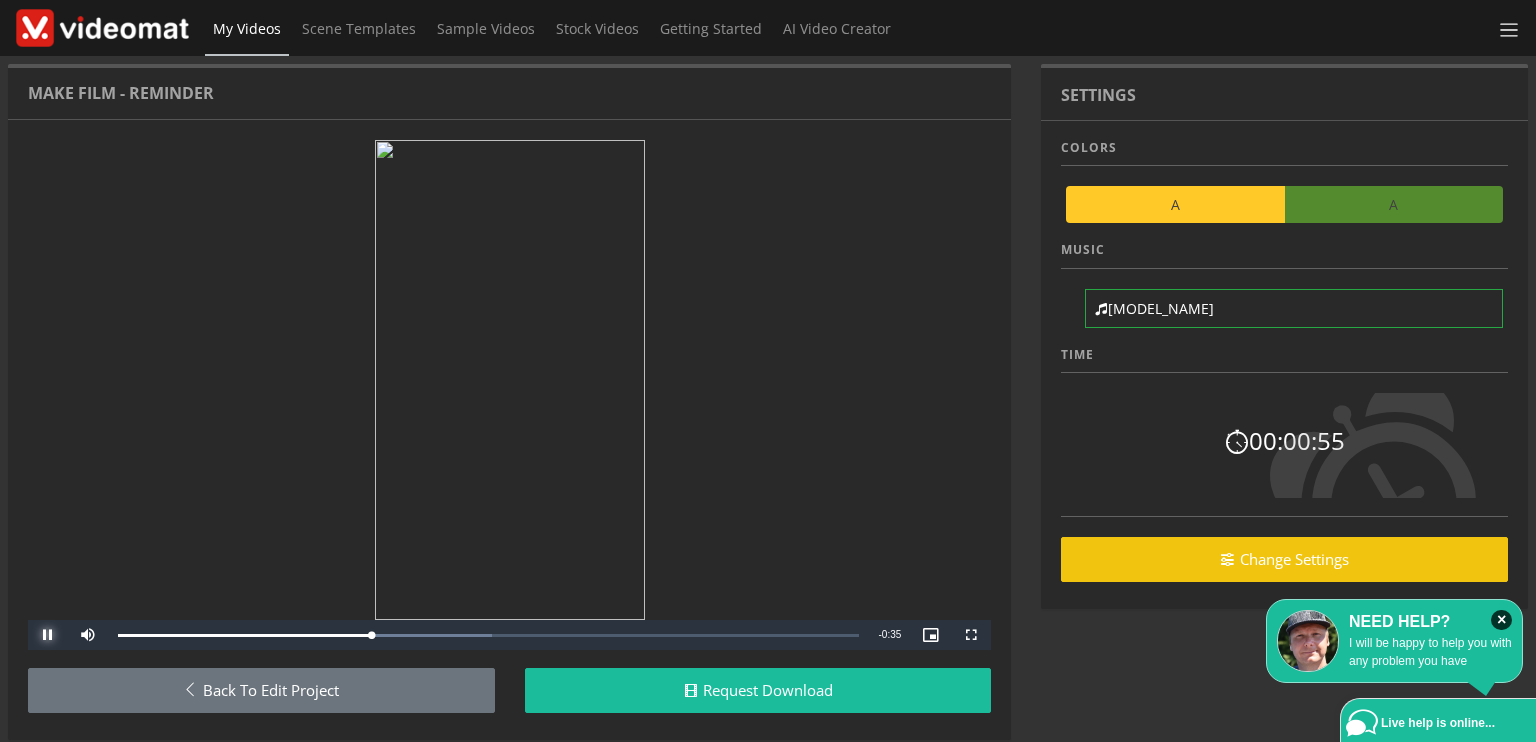 click at bounding box center [48, 635] 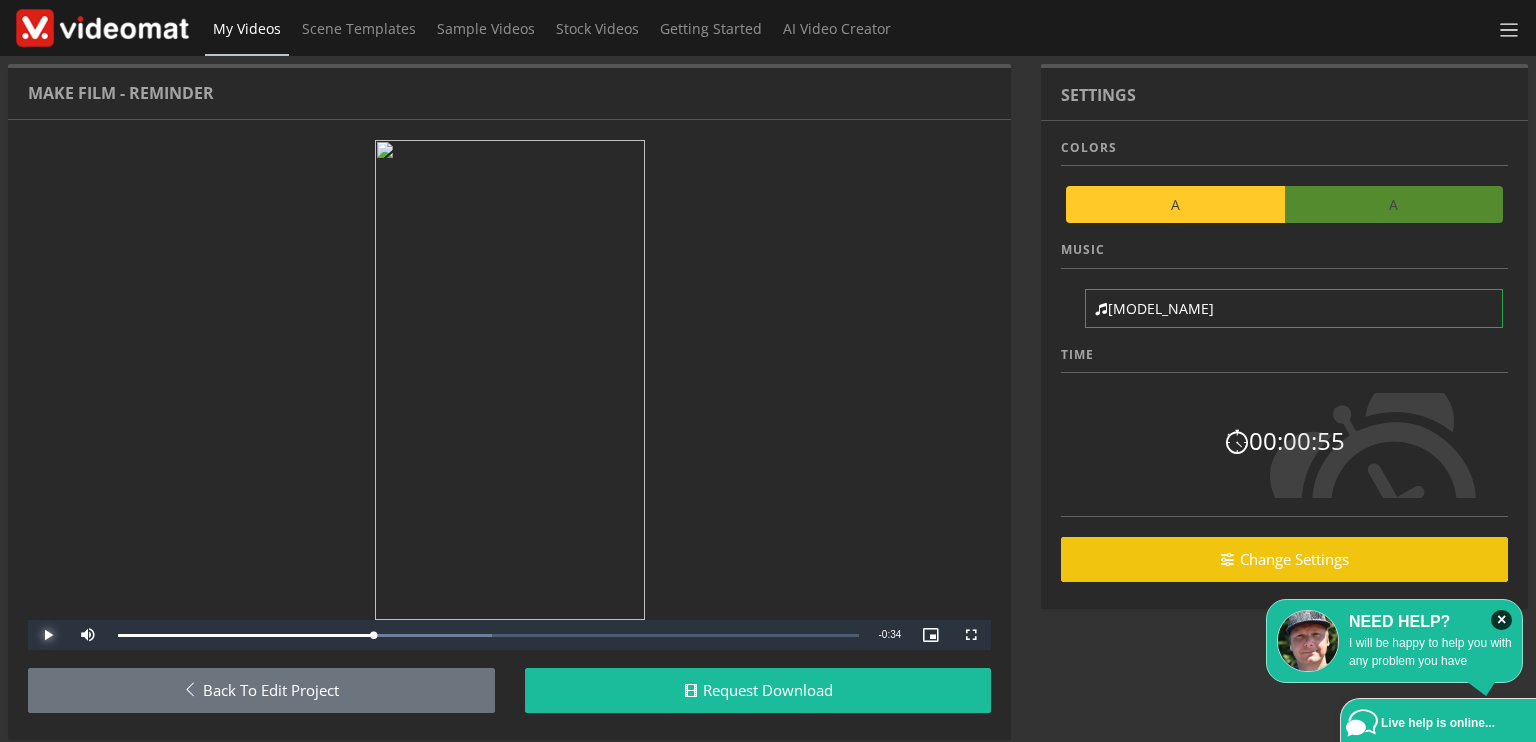 click at bounding box center [48, 635] 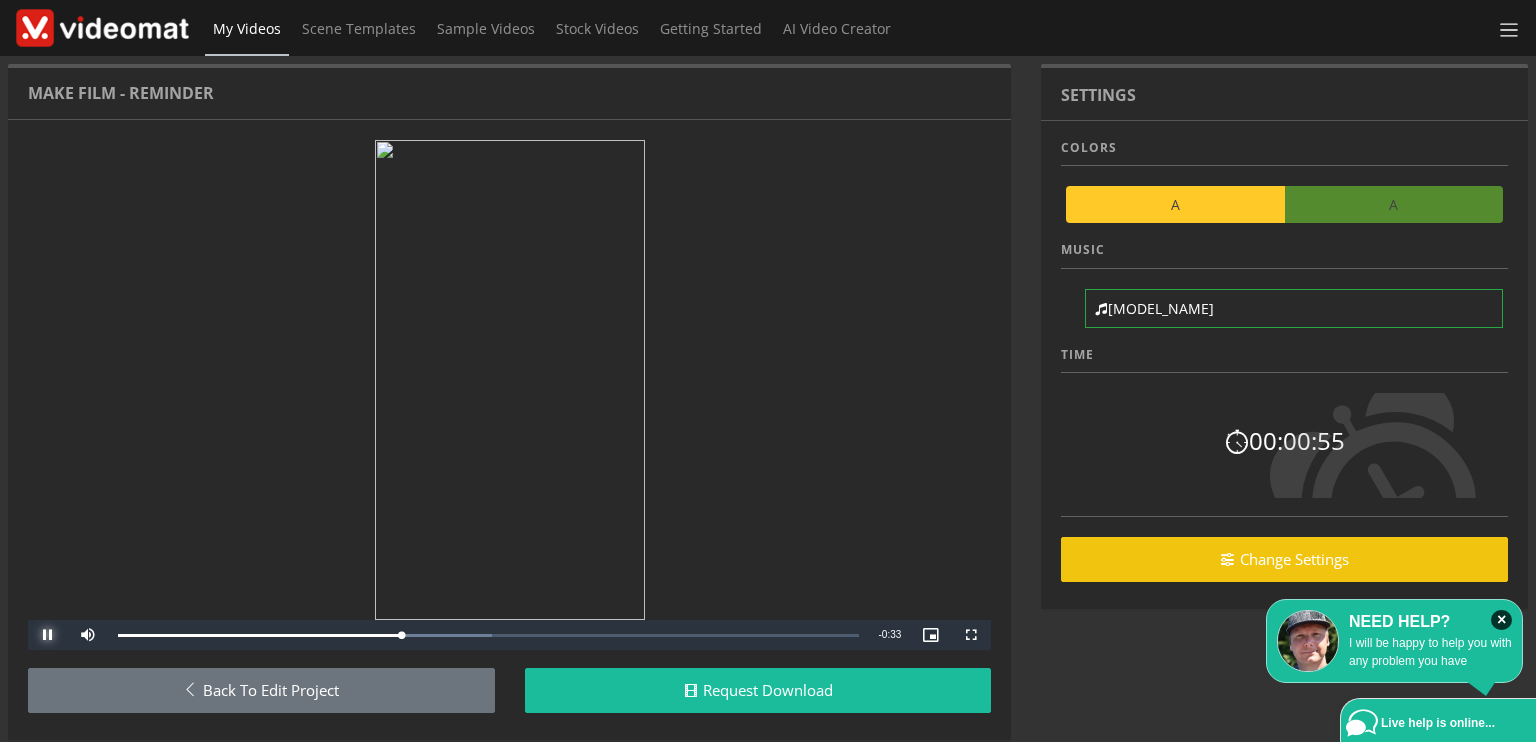 click at bounding box center [48, 635] 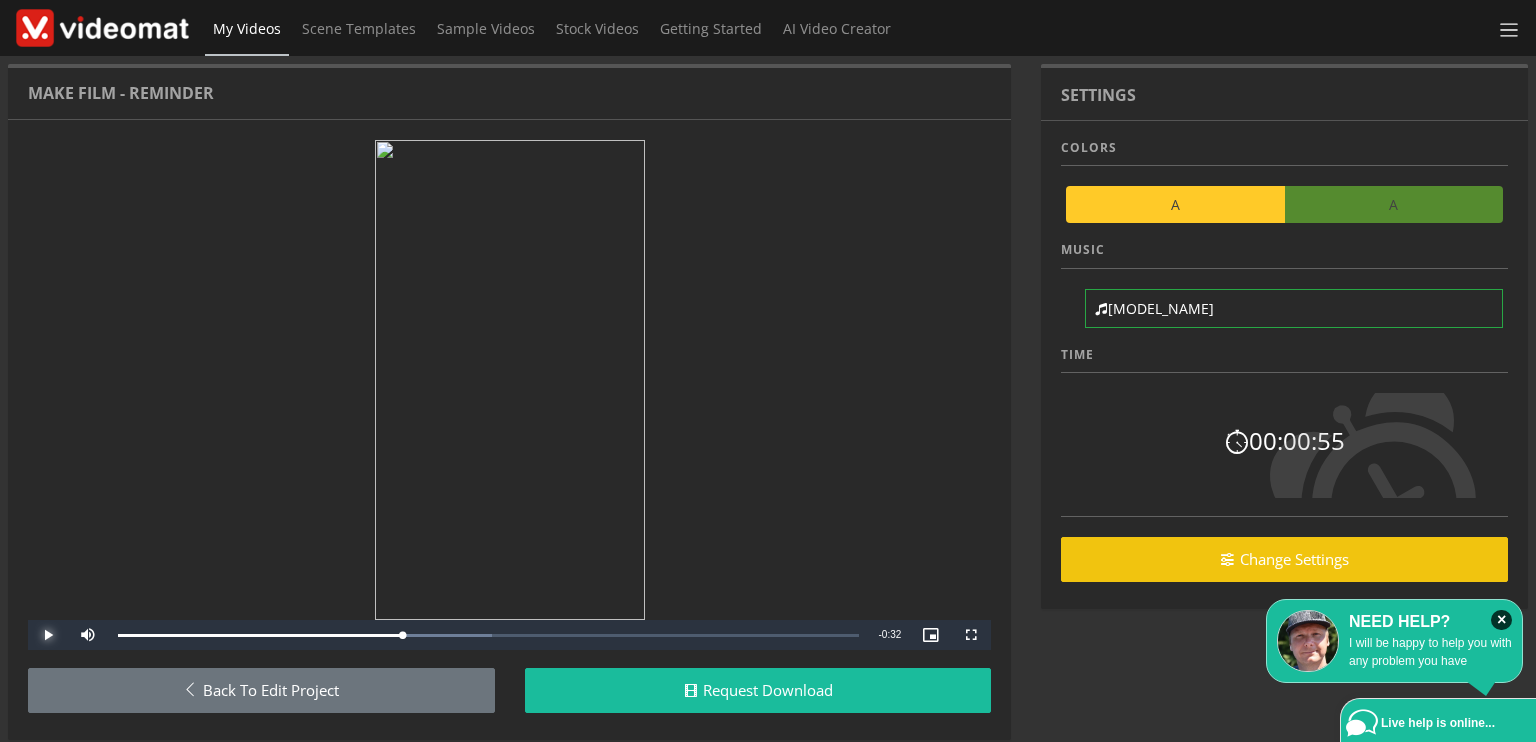 click at bounding box center [48, 635] 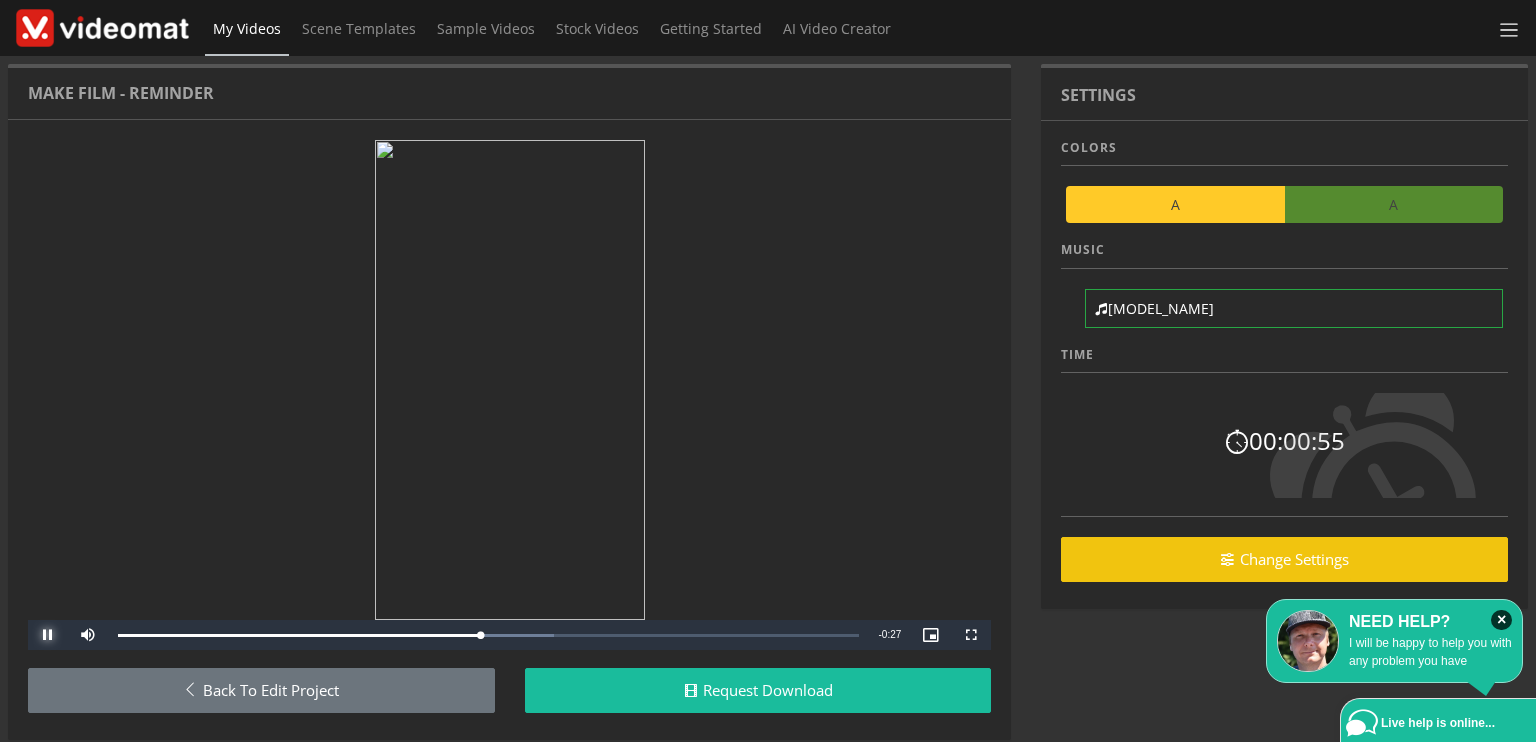 click at bounding box center [48, 635] 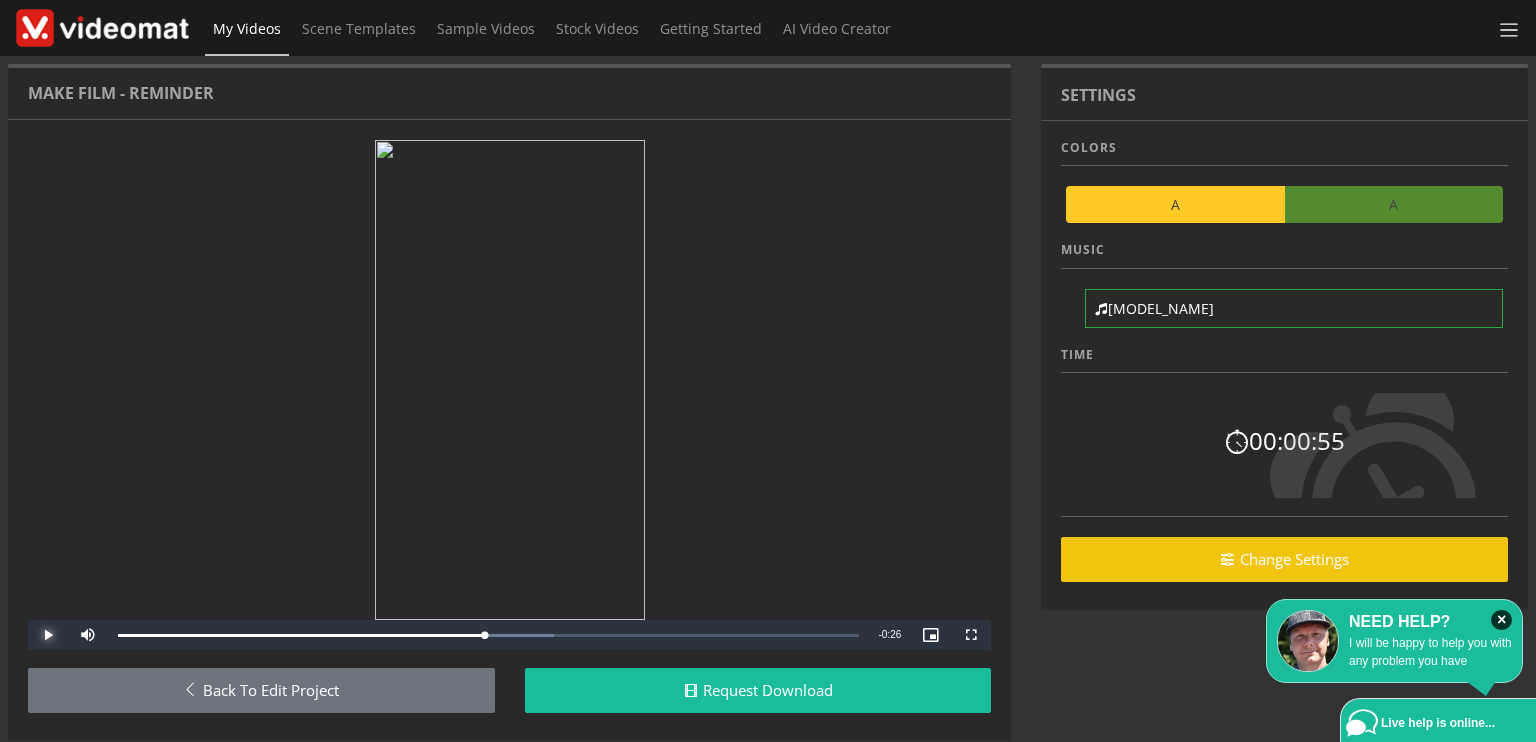click at bounding box center (48, 635) 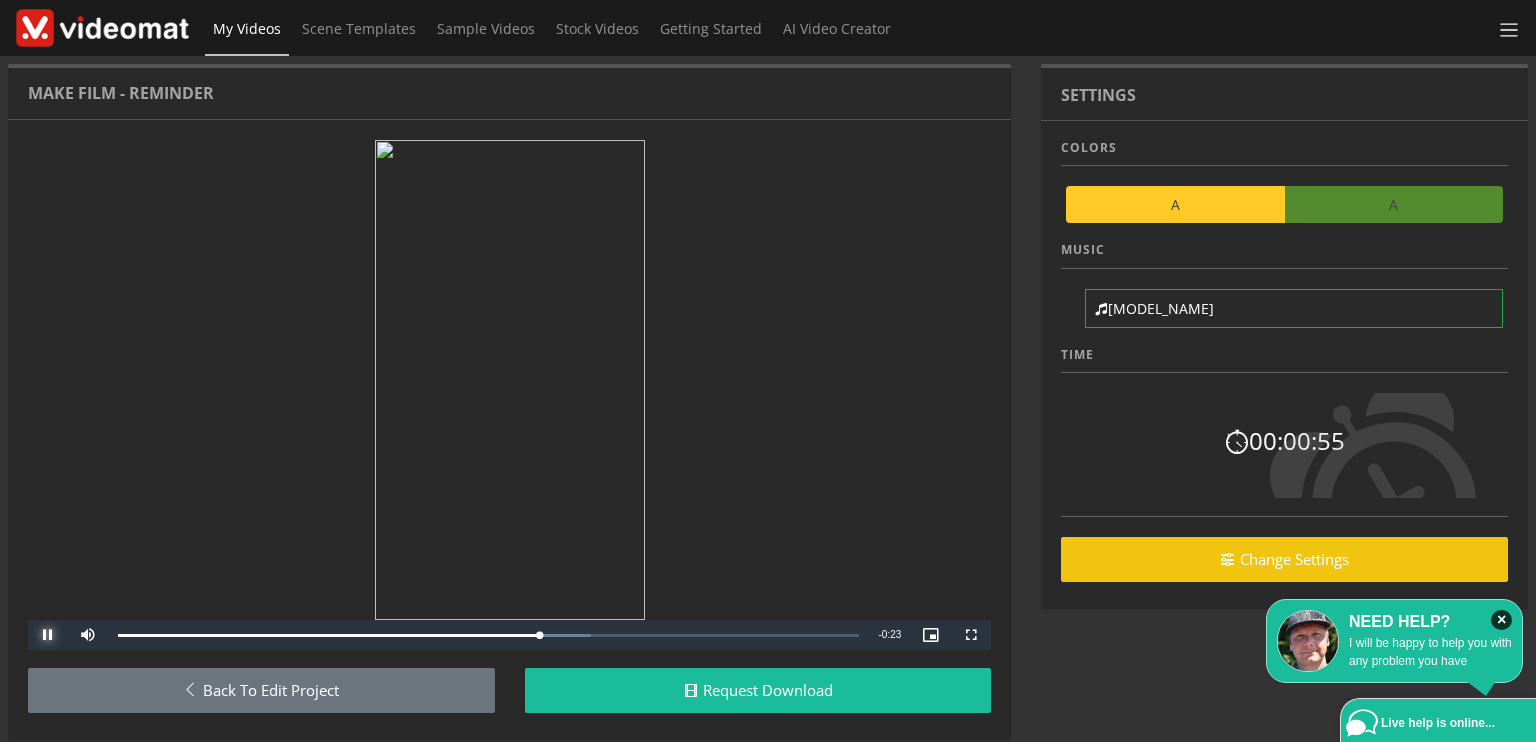 click at bounding box center [48, 635] 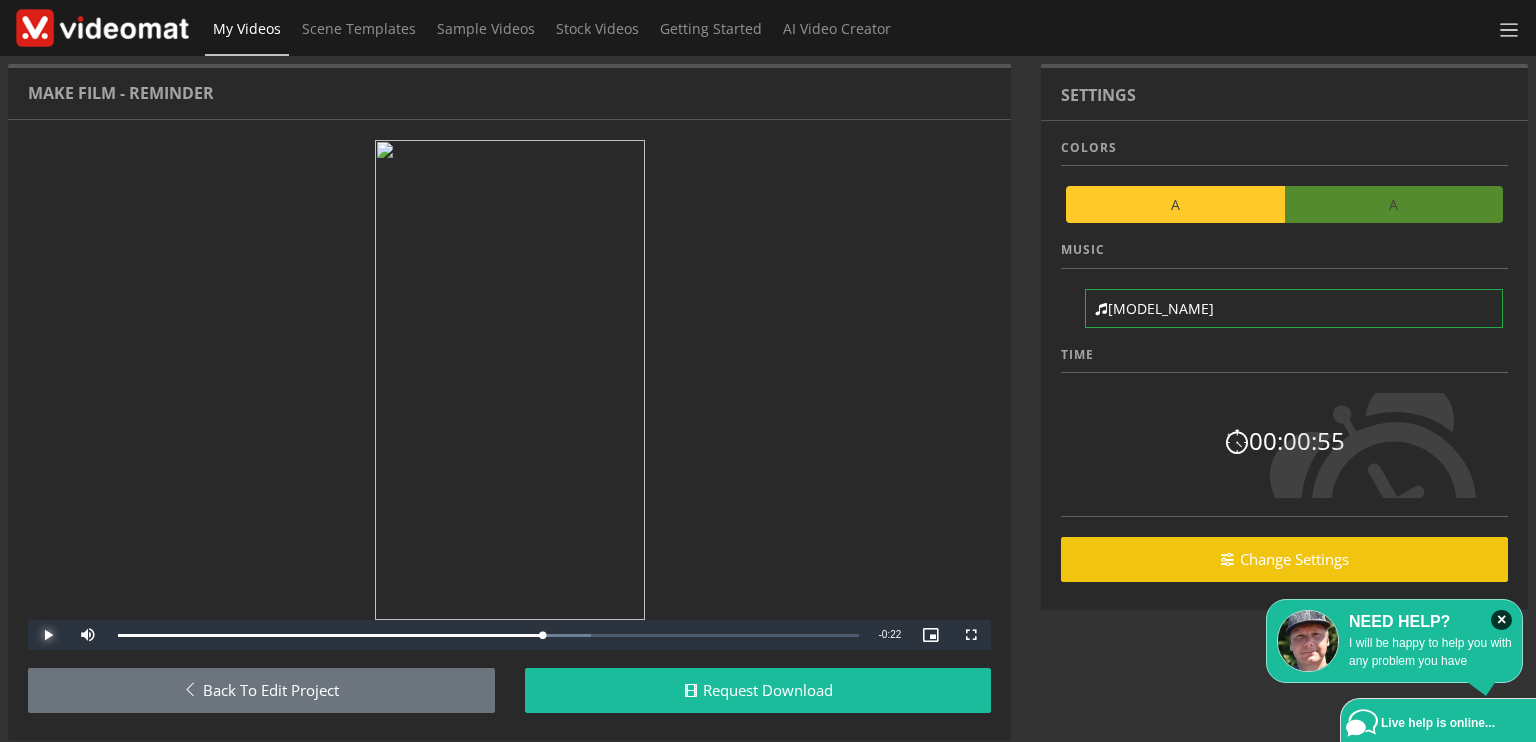 click at bounding box center (48, 635) 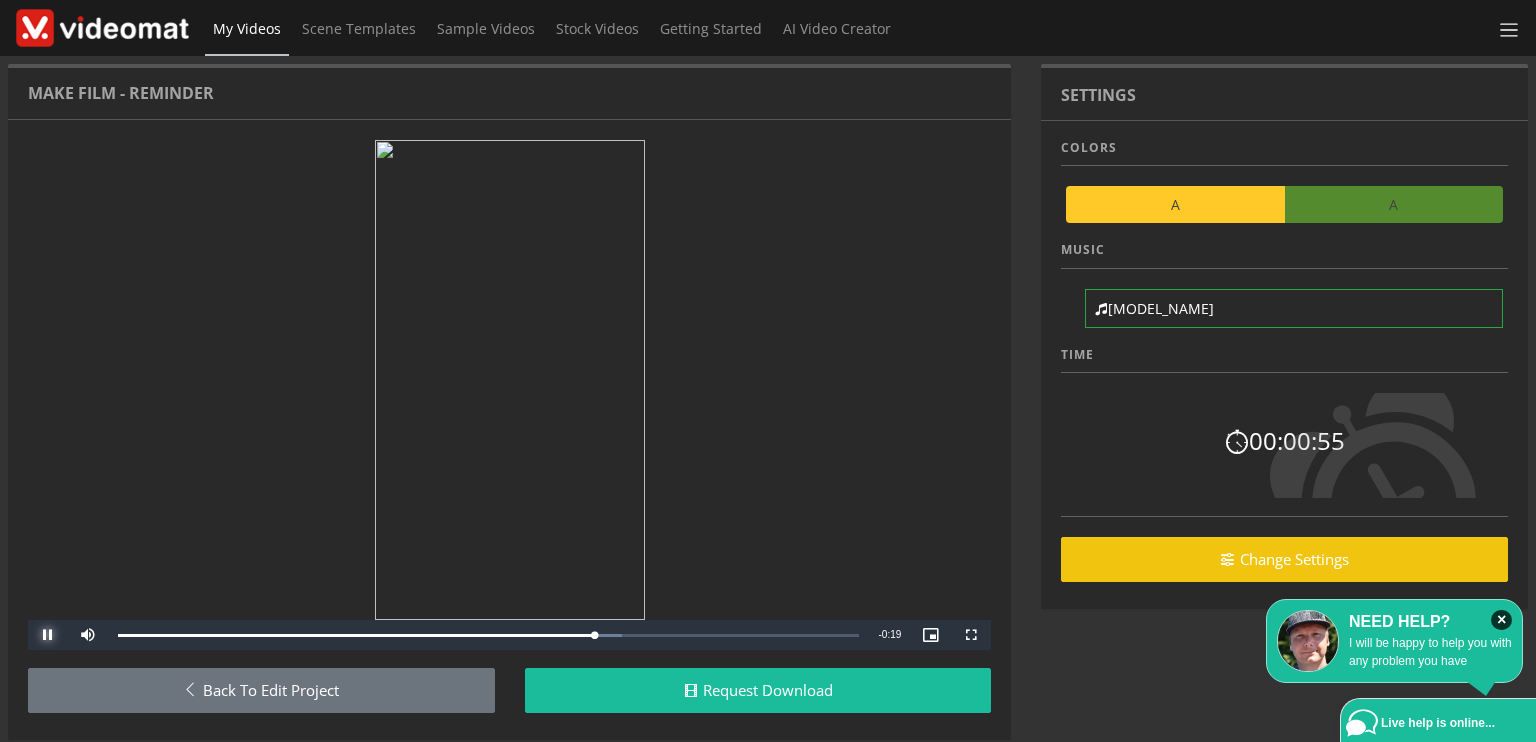 click at bounding box center [48, 635] 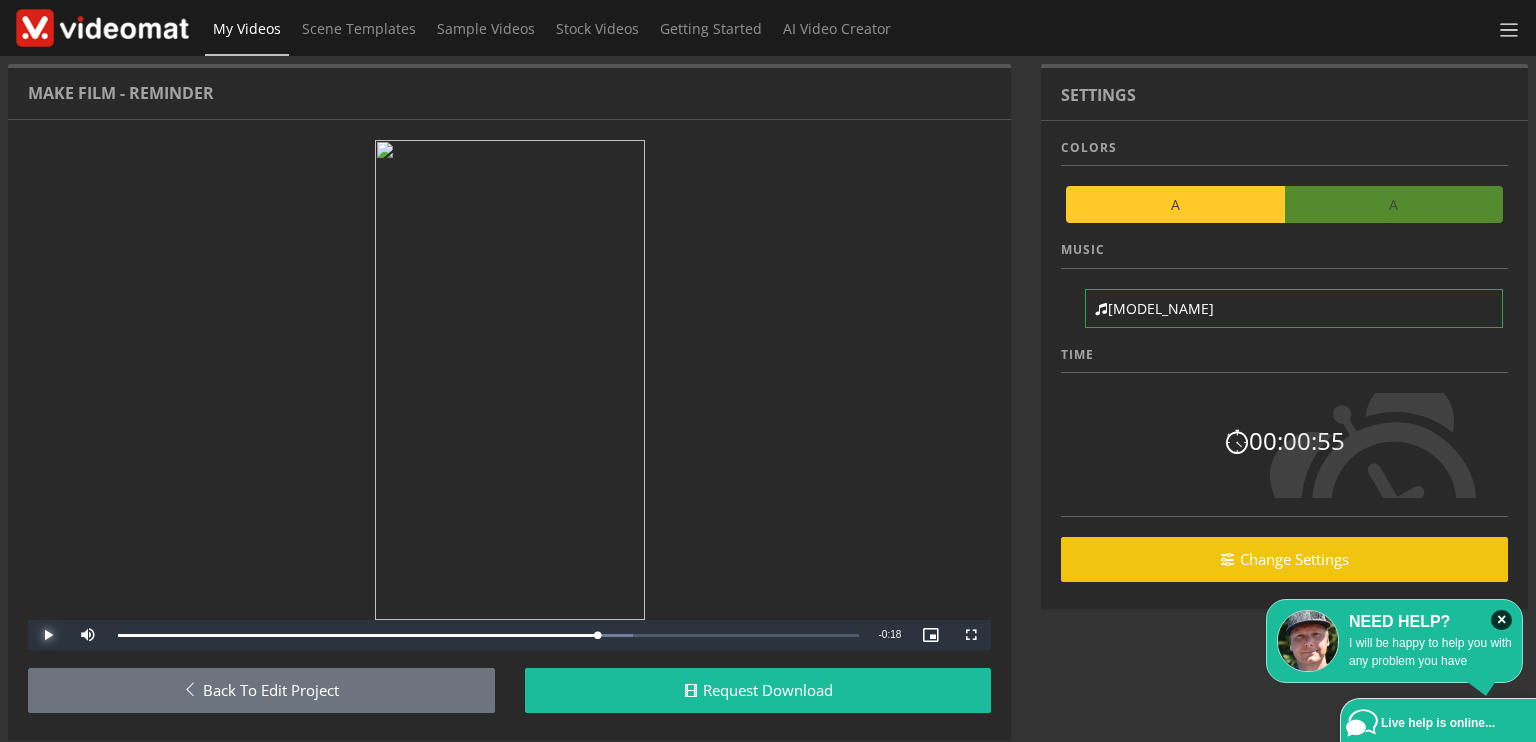 click at bounding box center [48, 635] 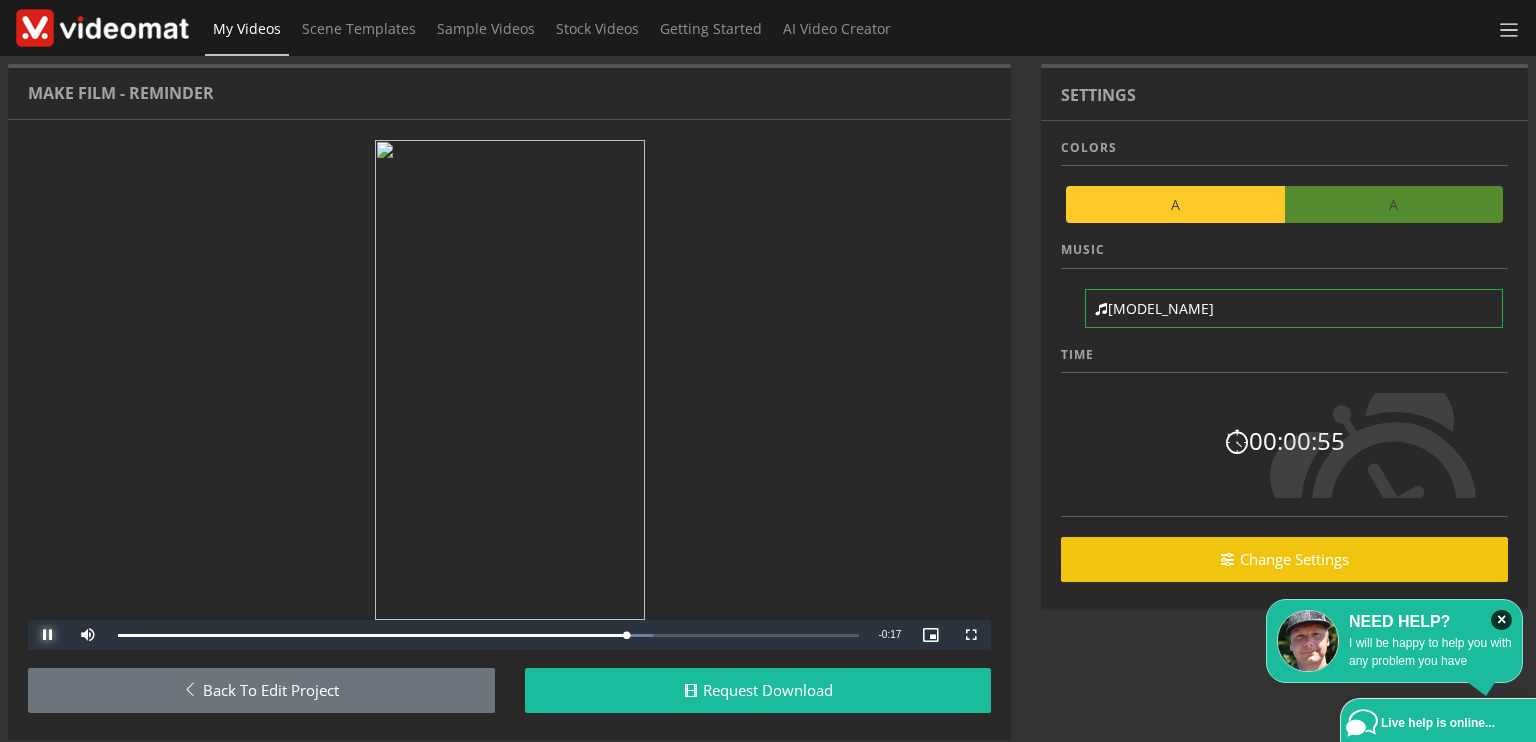 click at bounding box center [48, 635] 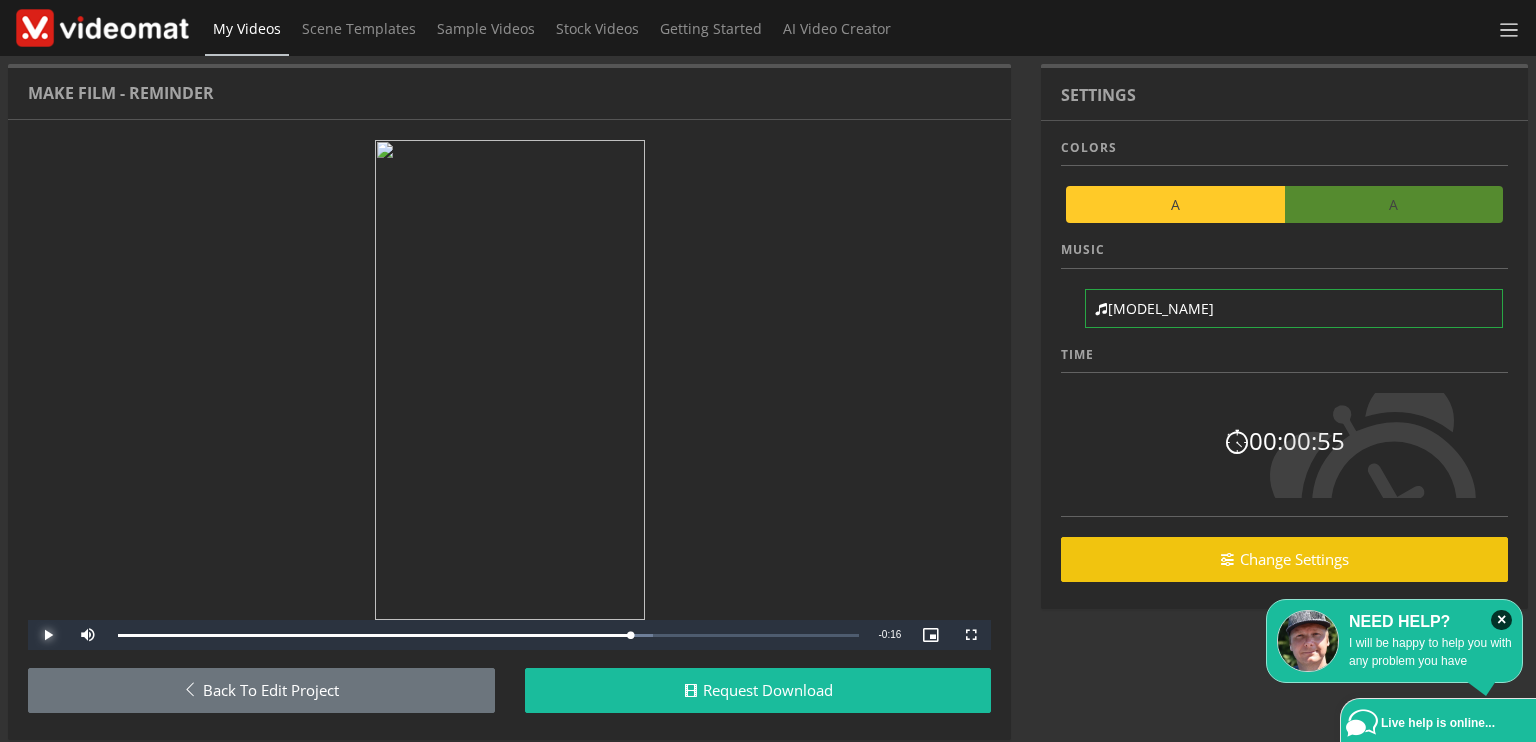 click at bounding box center [48, 635] 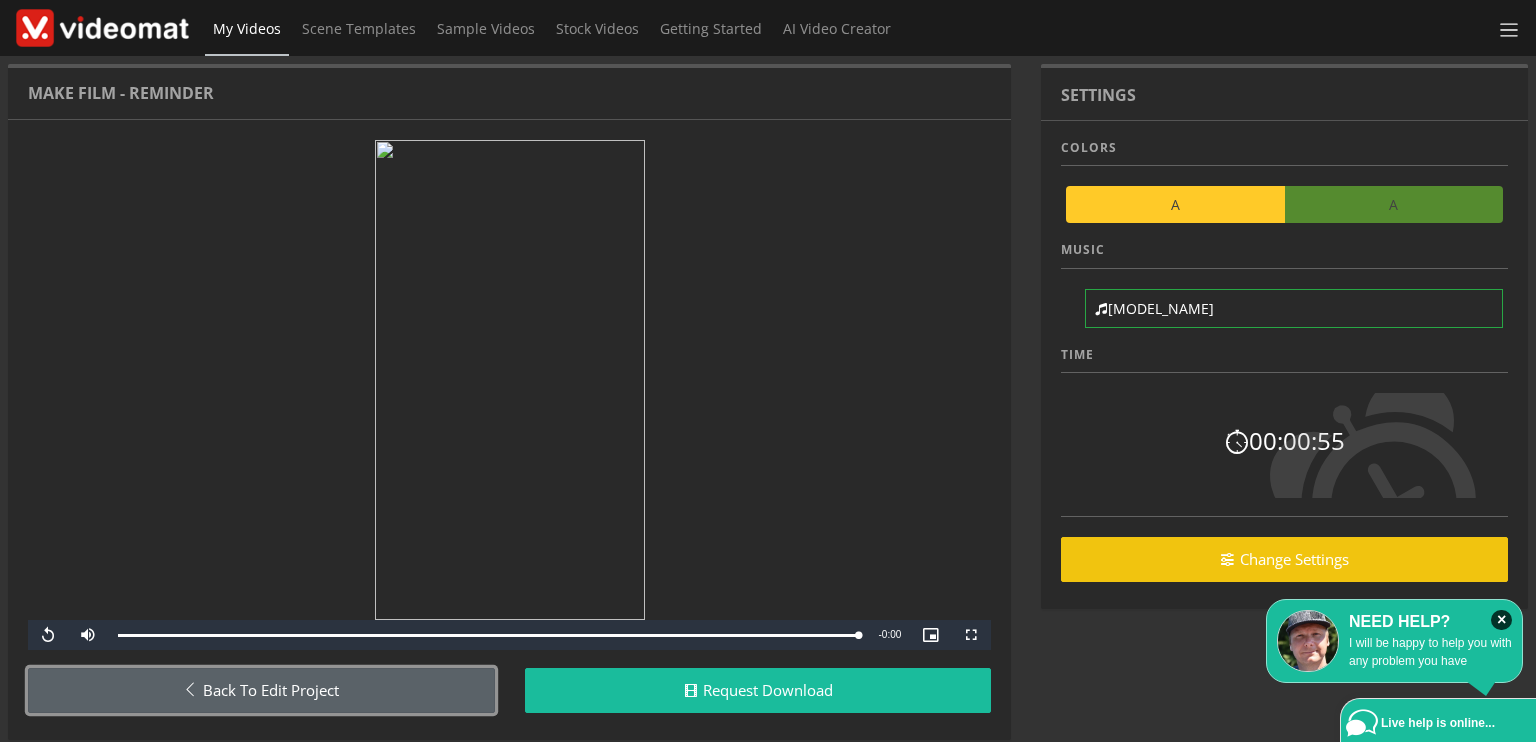 click on "Back to Edit Project" at bounding box center (261, 690) 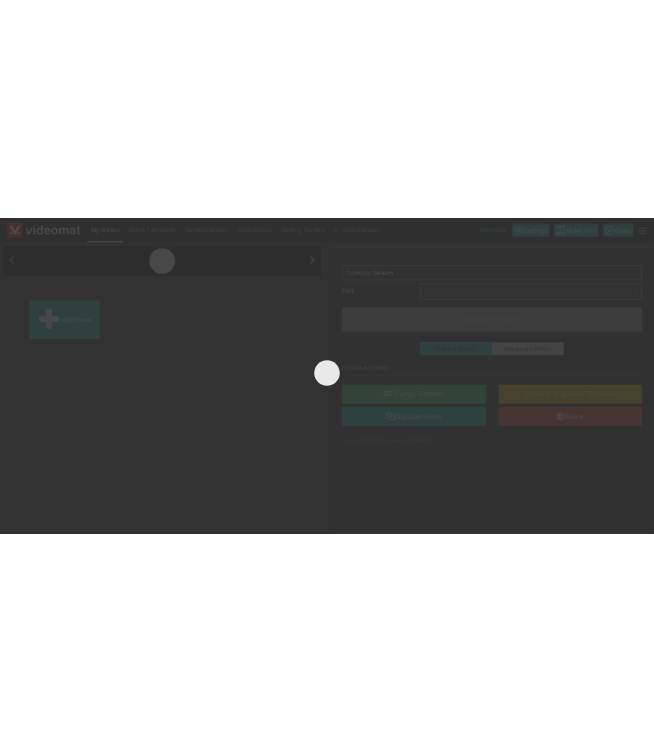 scroll, scrollTop: 0, scrollLeft: 0, axis: both 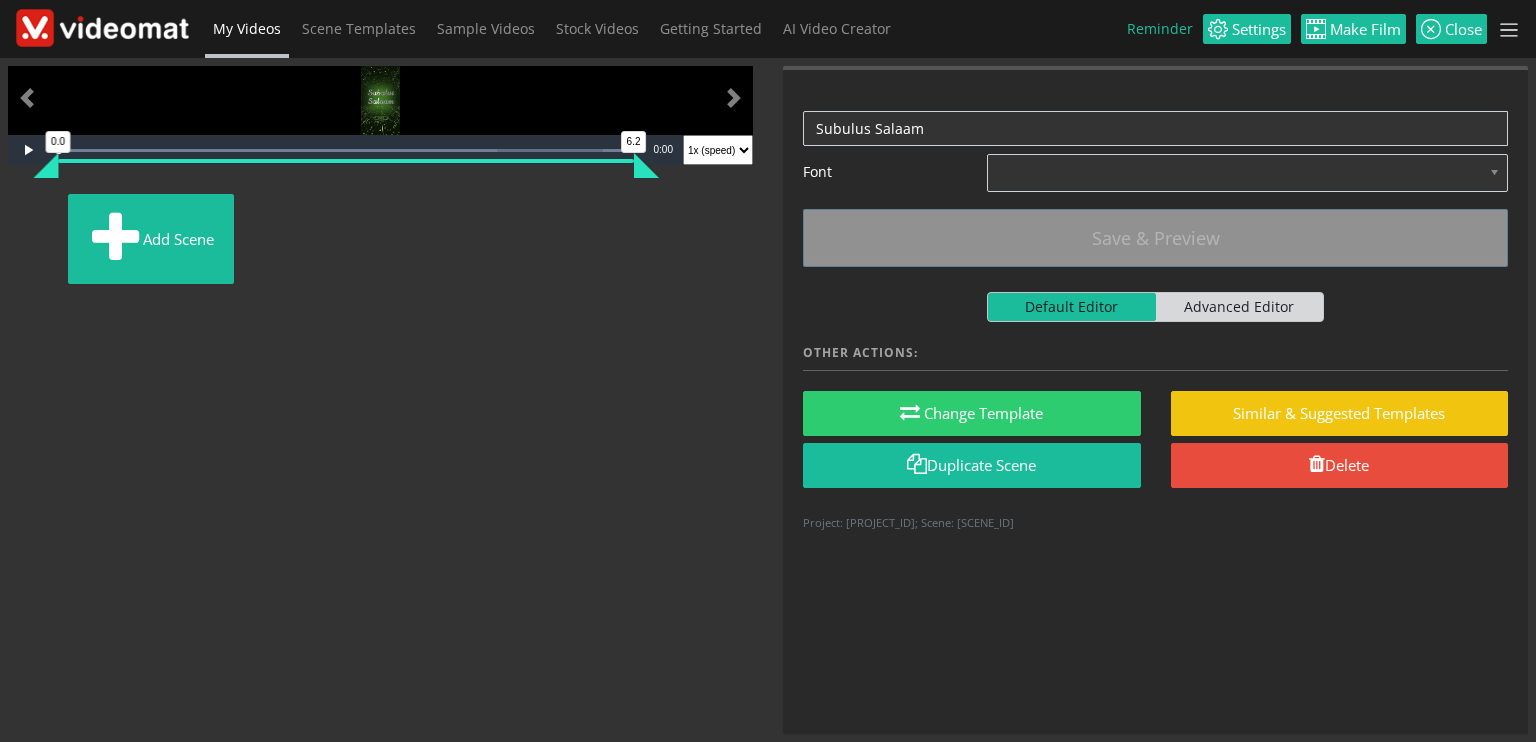click at bounding box center (8, 207) 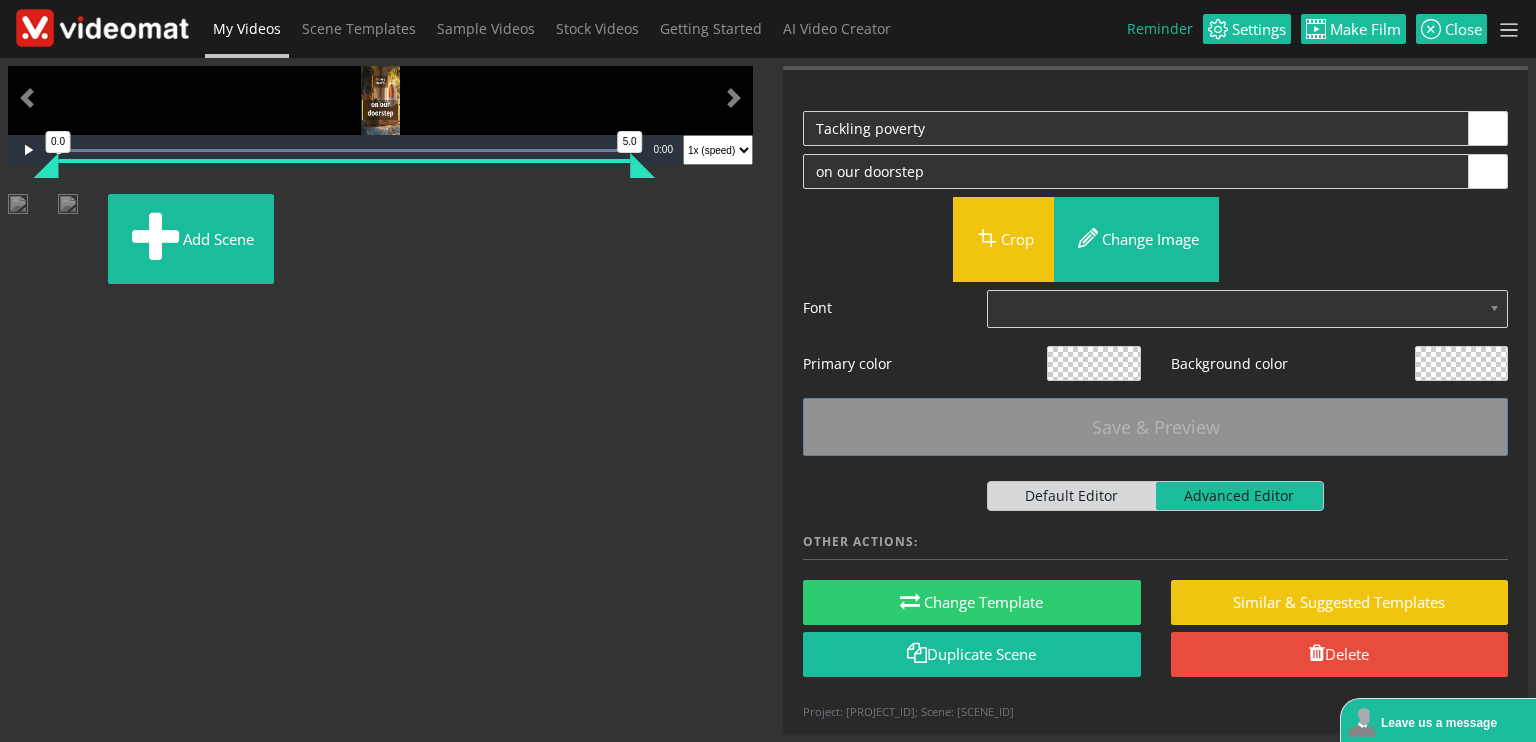 click at bounding box center (18, 212) 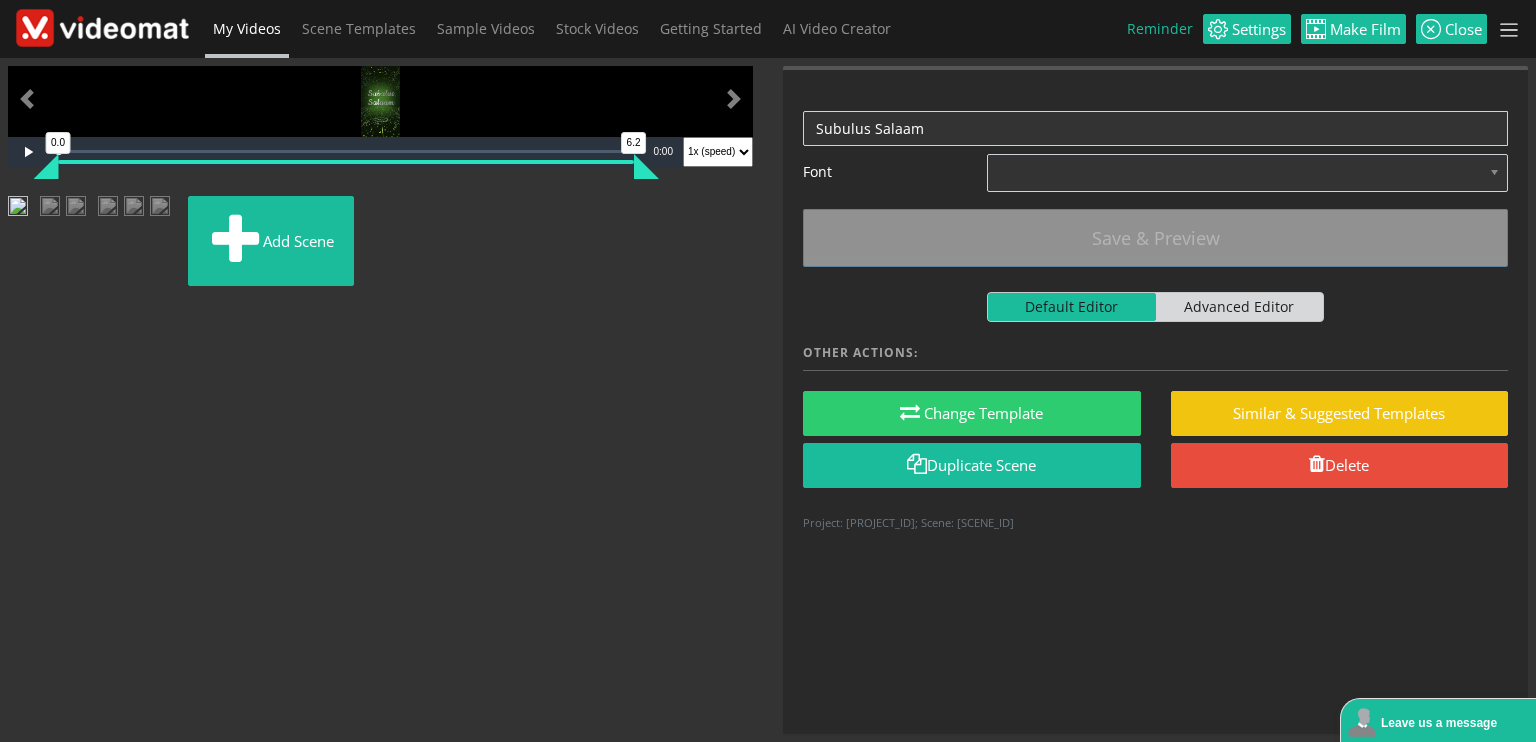 click at bounding box center [18, 214] 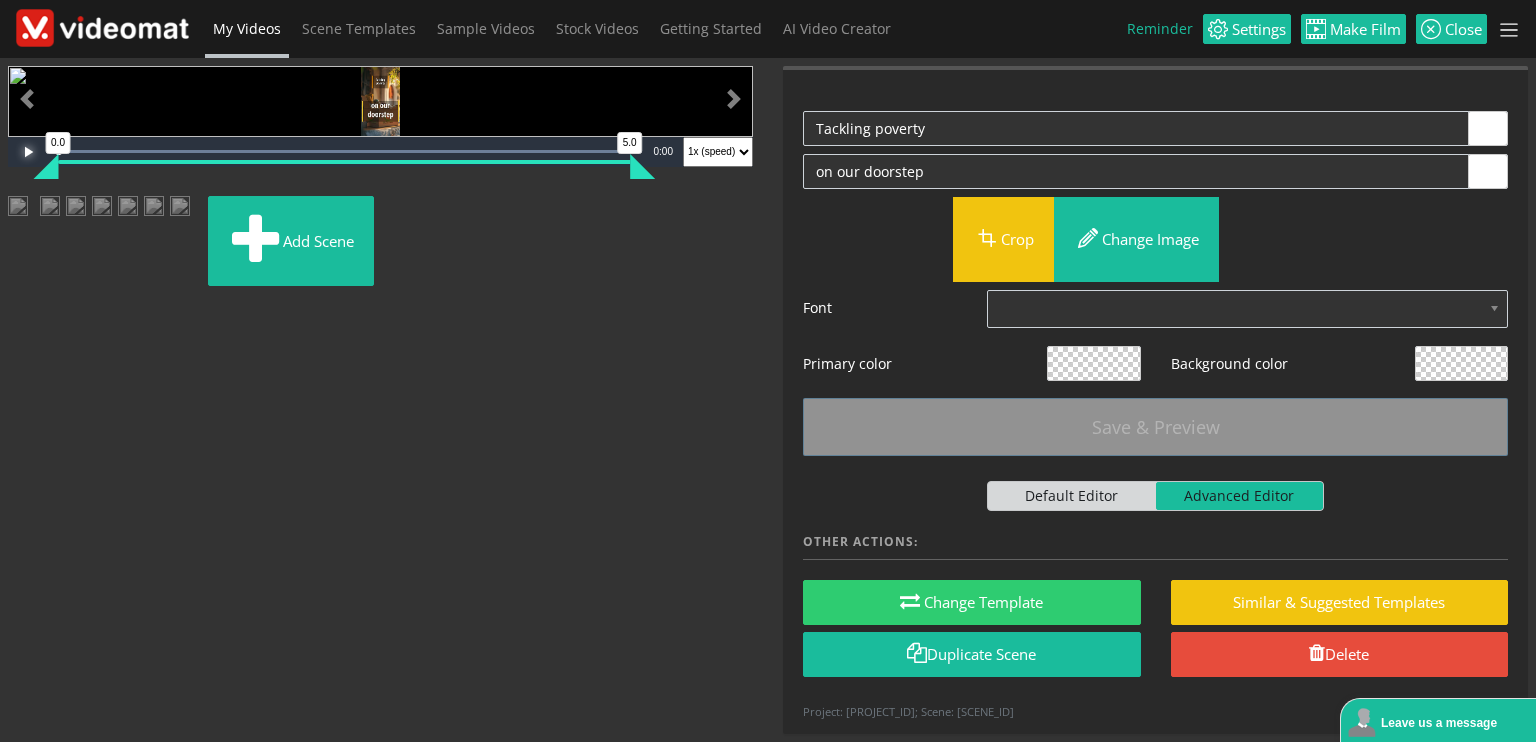 click at bounding box center (28, 152) 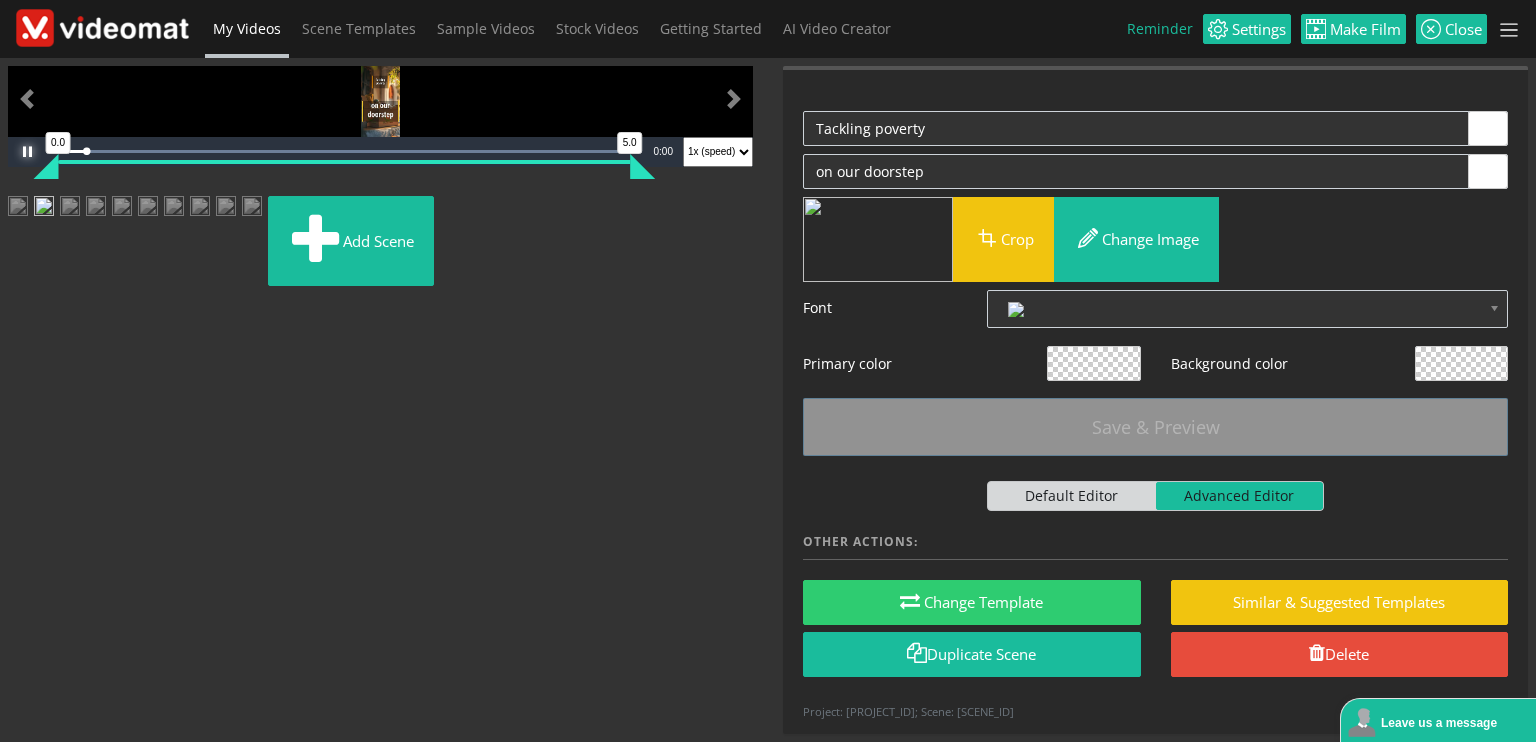 click at bounding box center [28, 152] 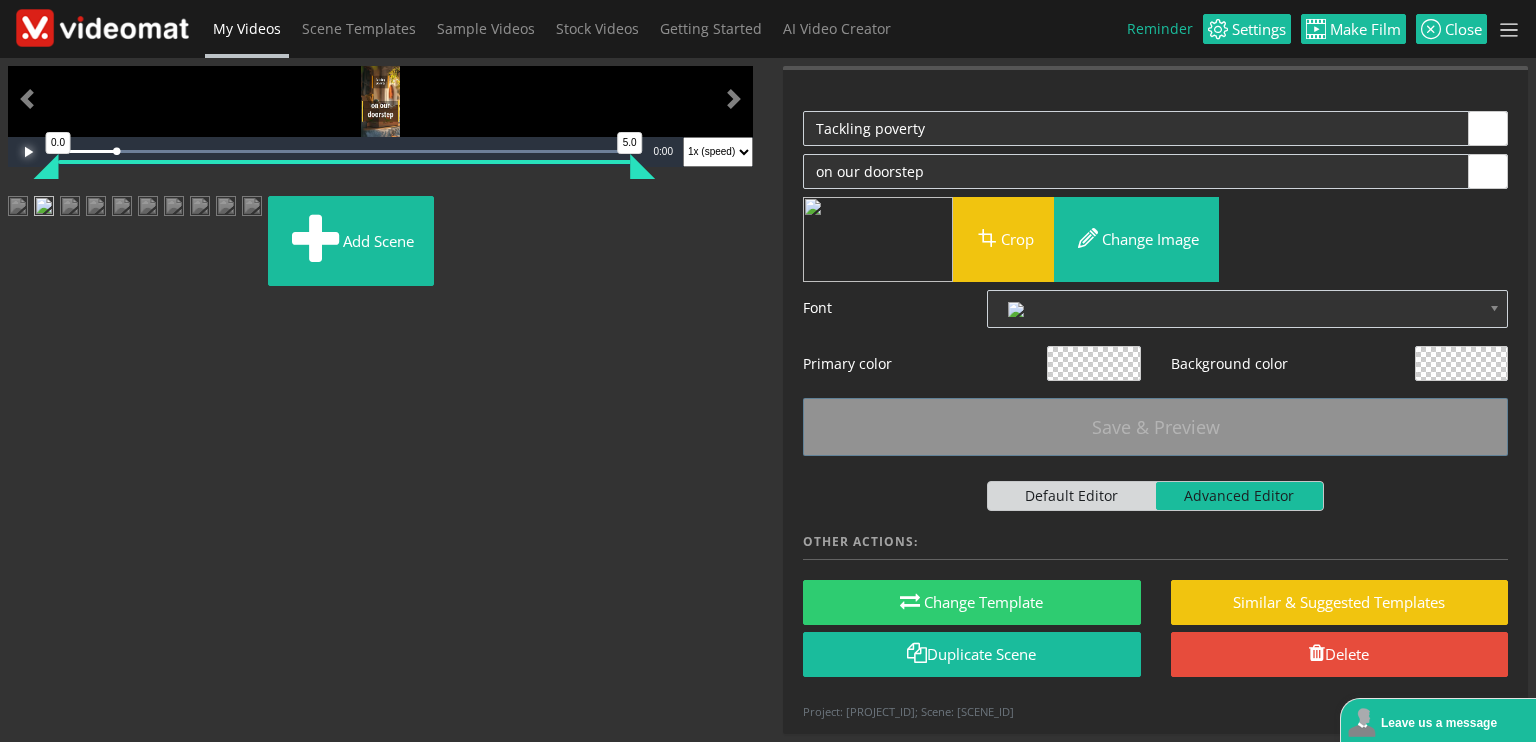 click at bounding box center (28, 152) 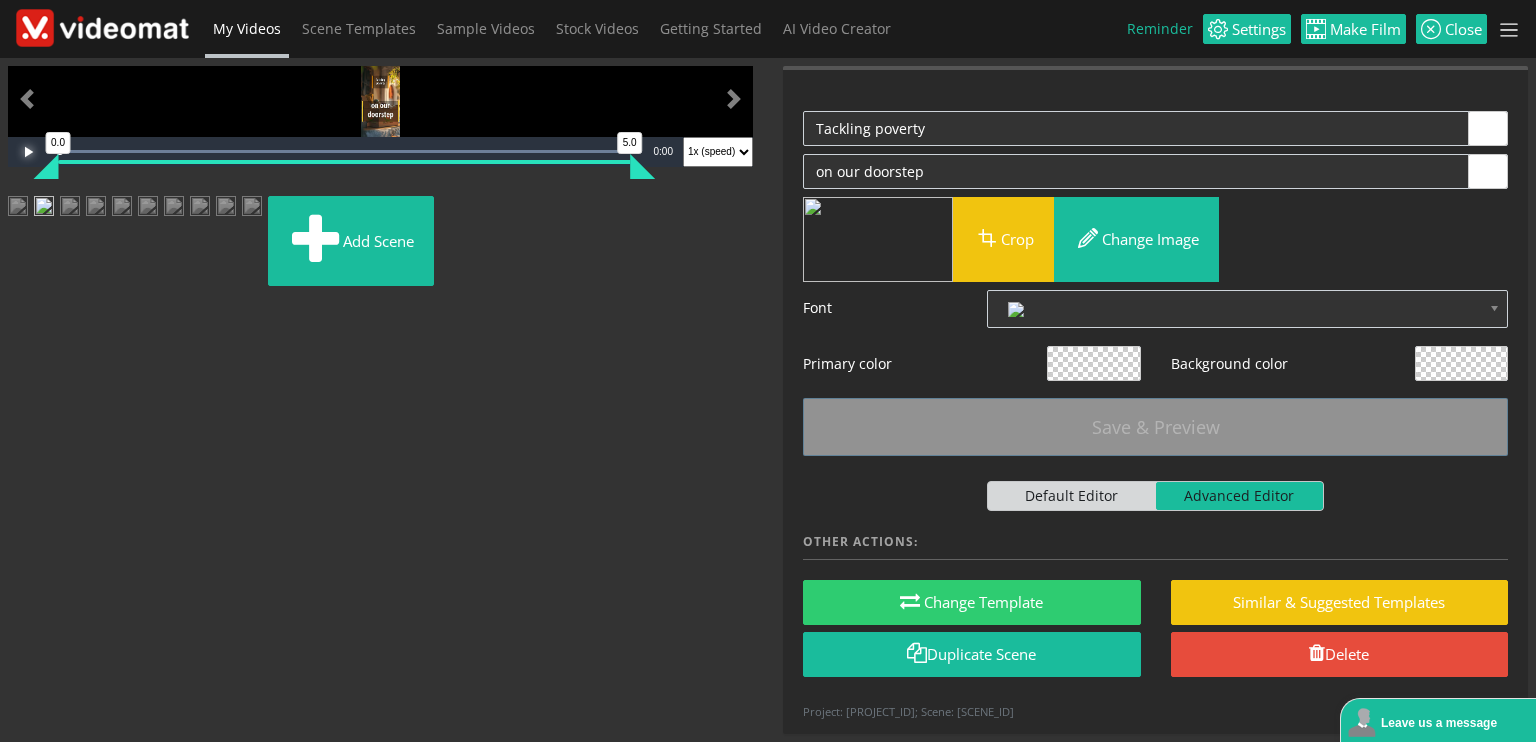 click at bounding box center [18, 214] 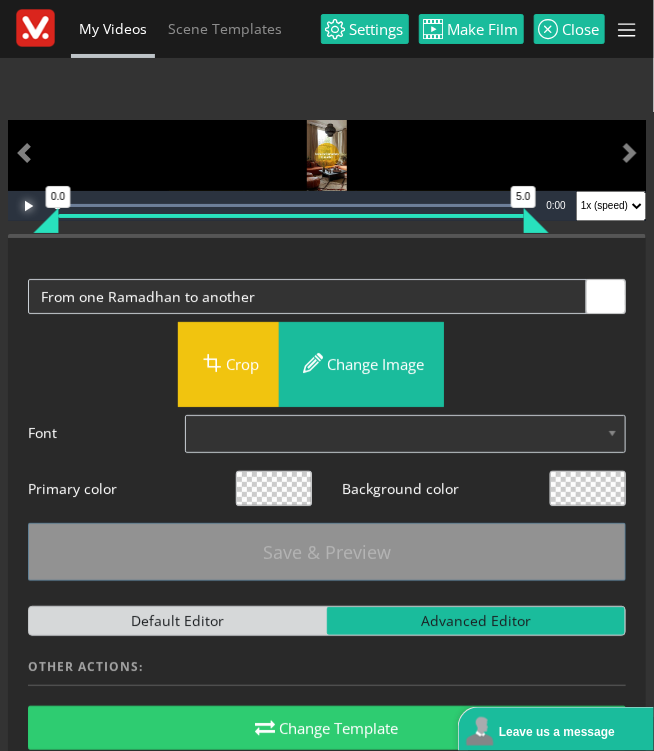 click at bounding box center [28, 206] 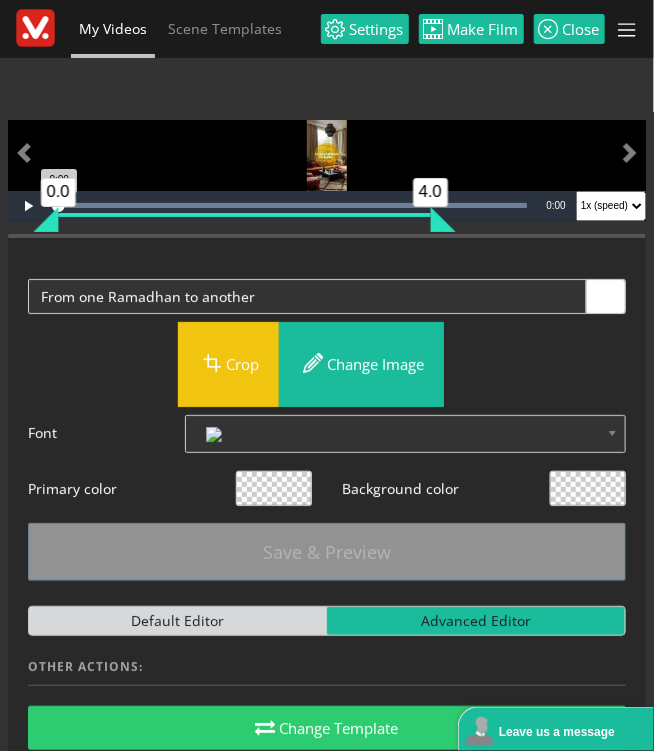 drag, startPoint x: 515, startPoint y: 499, endPoint x: 429, endPoint y: 494, distance: 86.145226 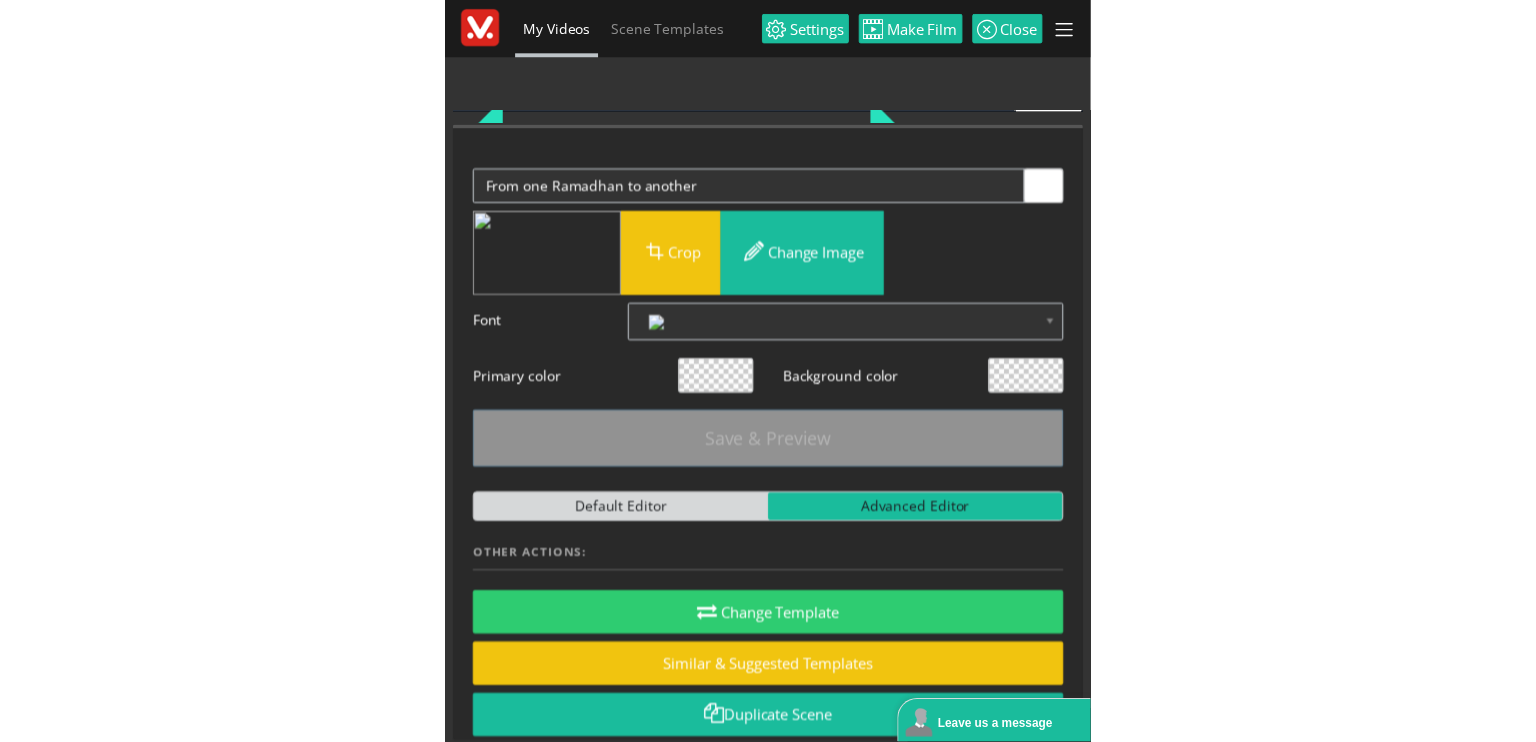 scroll, scrollTop: 0, scrollLeft: 0, axis: both 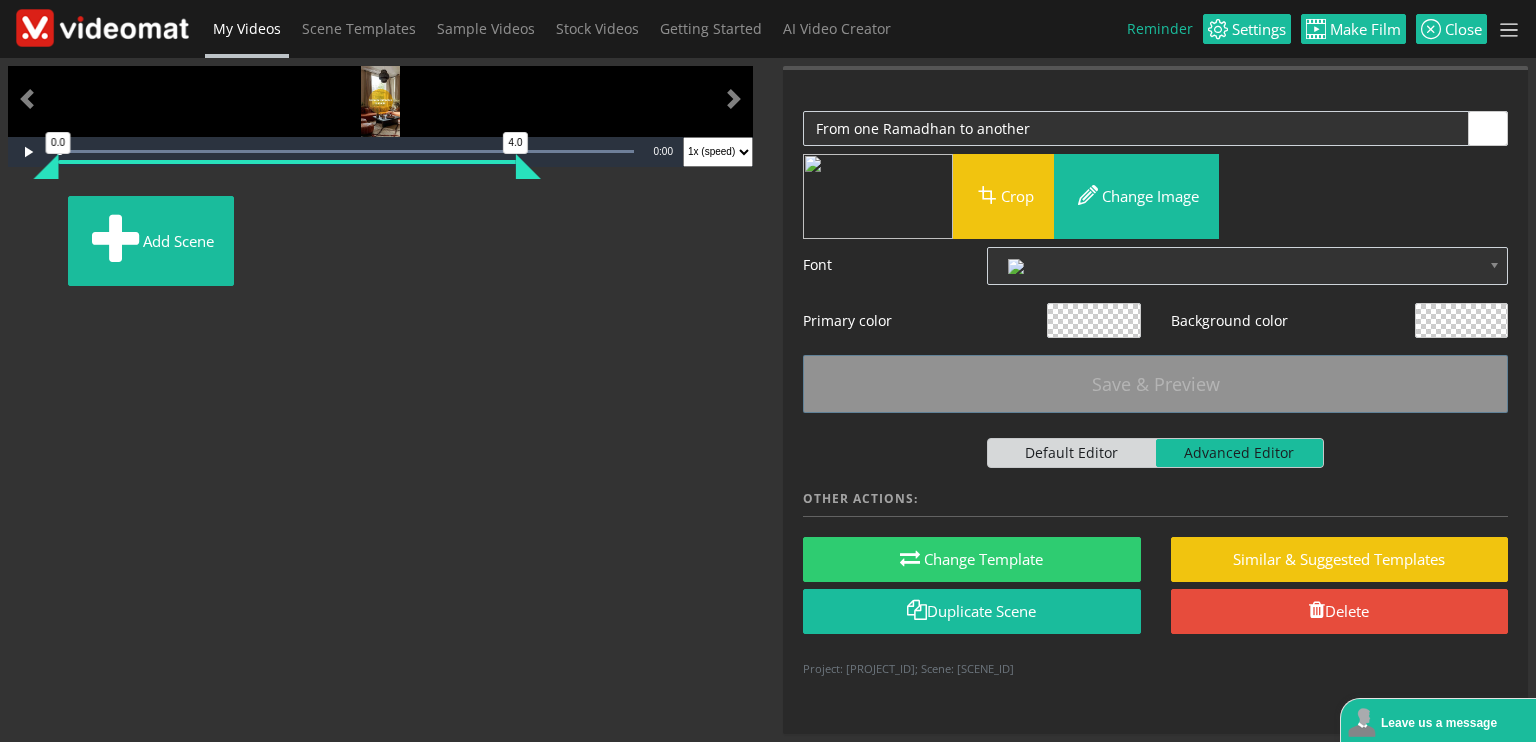 click at bounding box center [8, 208] 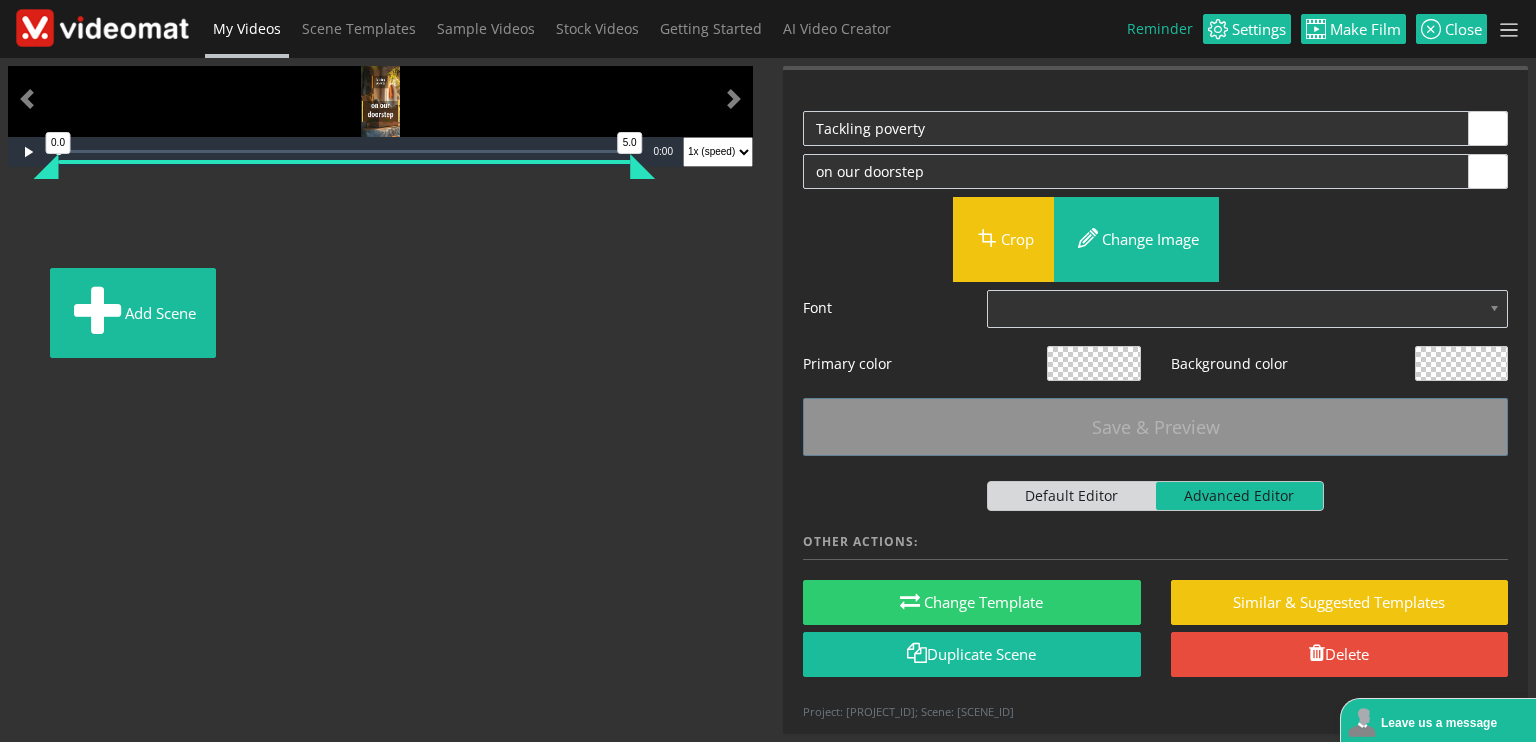 drag, startPoint x: 89, startPoint y: 680, endPoint x: 346, endPoint y: 679, distance: 257.00195 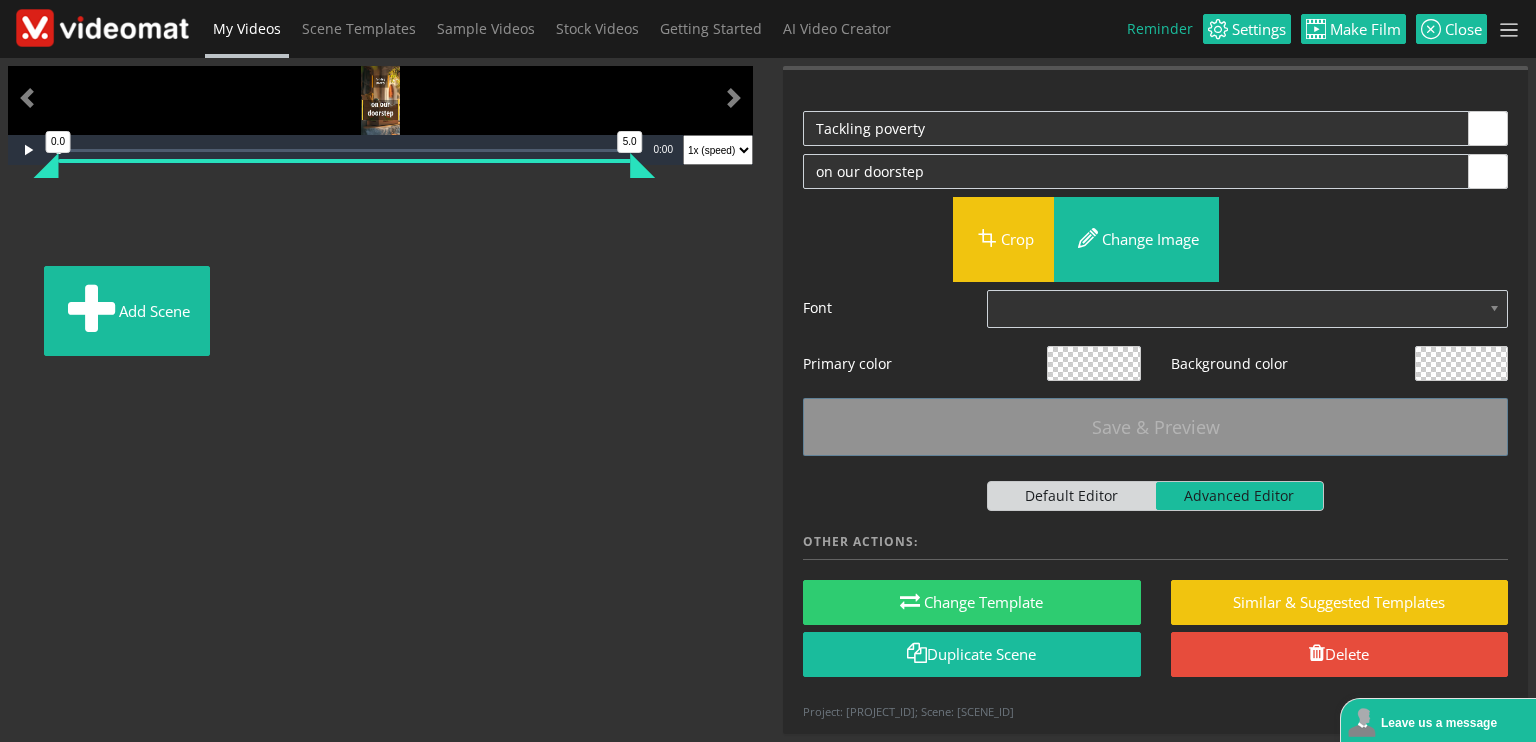drag, startPoint x: 157, startPoint y: 681, endPoint x: 248, endPoint y: 680, distance: 91.00549 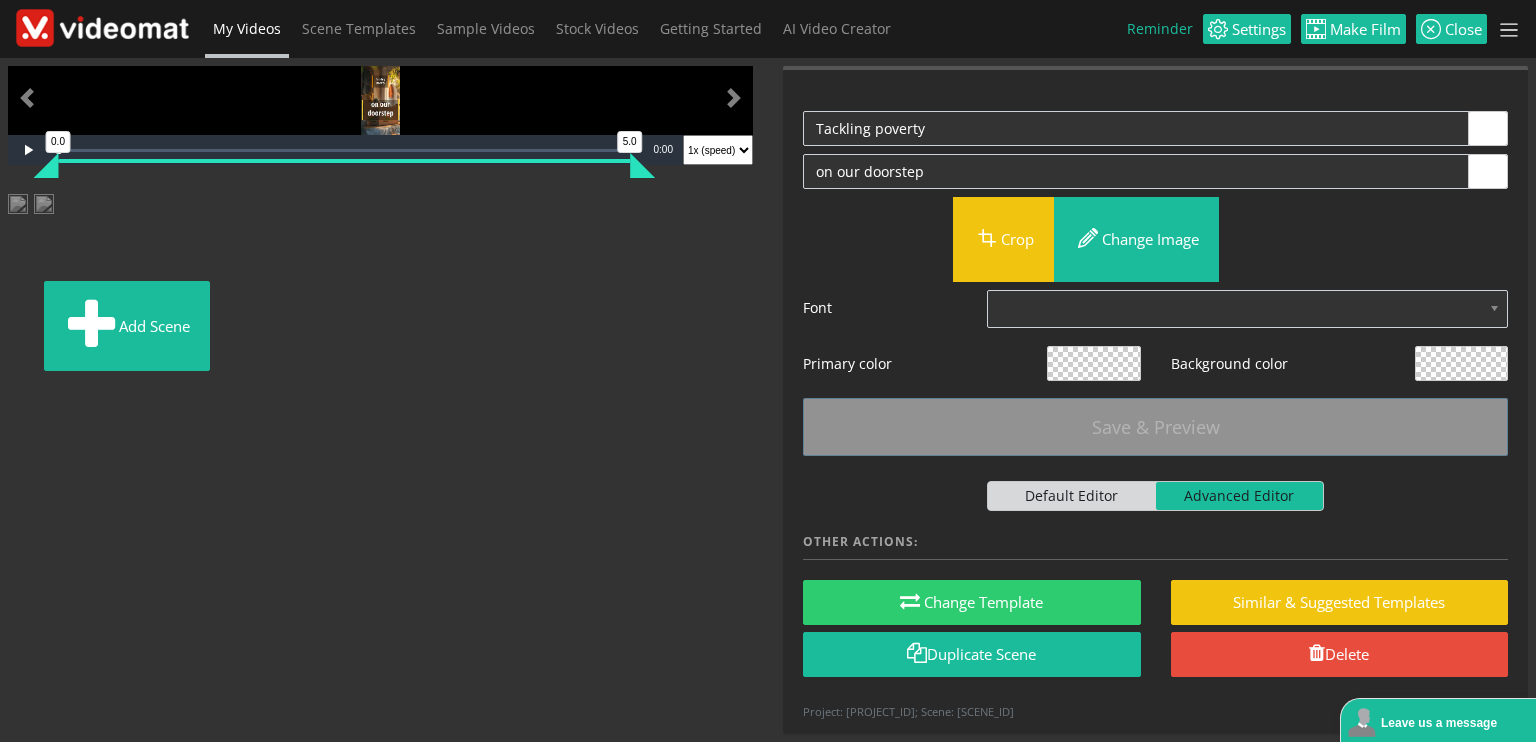 drag, startPoint x: 214, startPoint y: 685, endPoint x: 276, endPoint y: 685, distance: 62 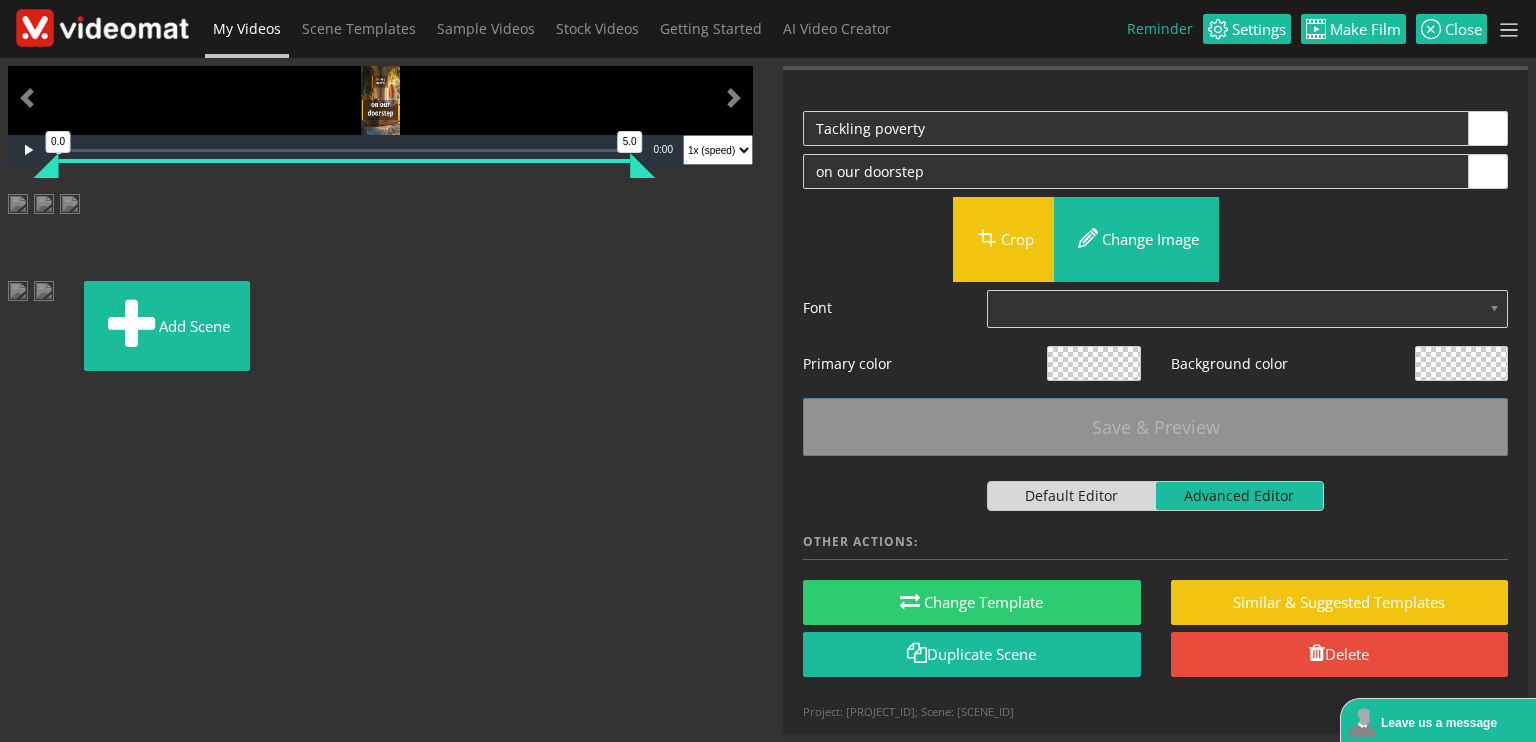 drag, startPoint x: 222, startPoint y: 677, endPoint x: 308, endPoint y: 677, distance: 86 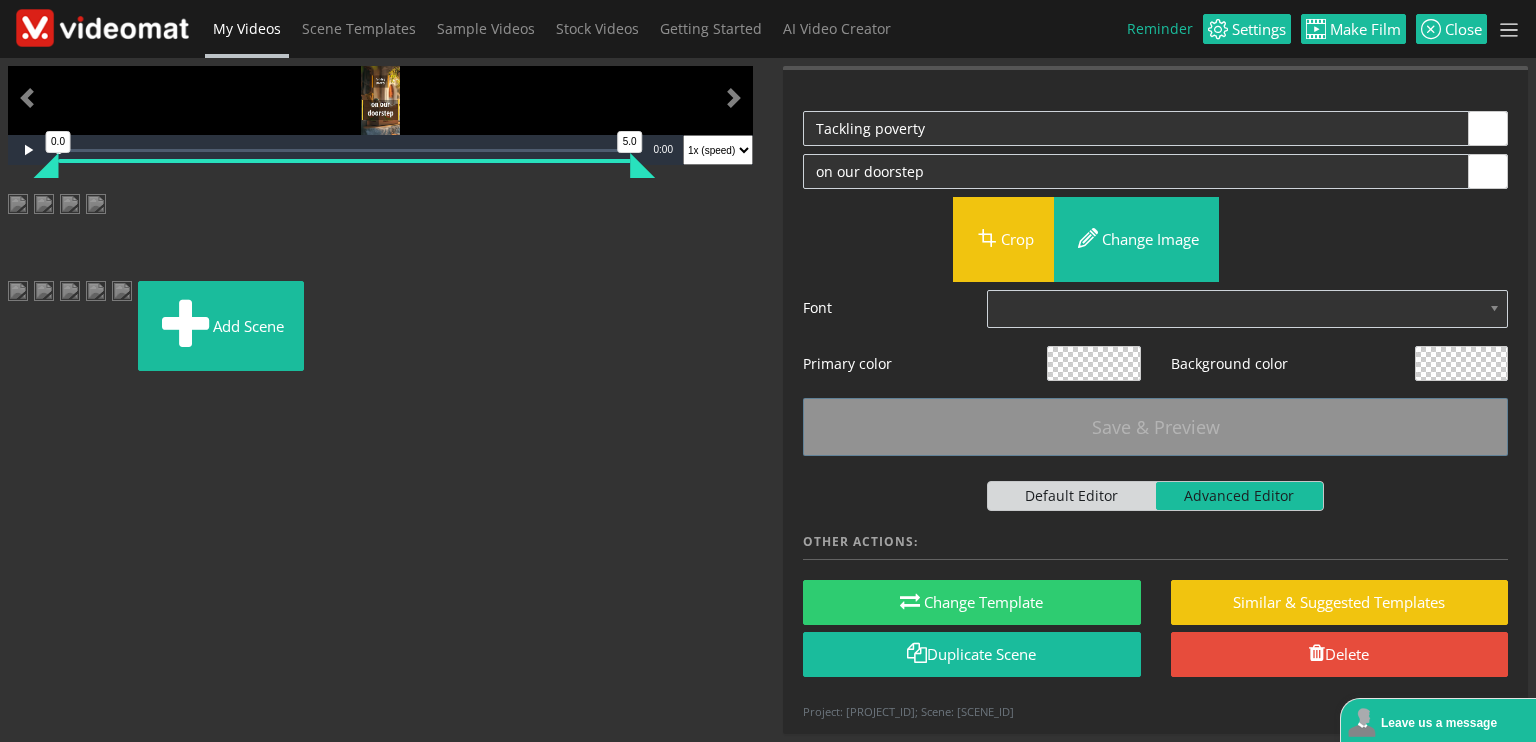 drag, startPoint x: 227, startPoint y: 686, endPoint x: 375, endPoint y: 685, distance: 148.00337 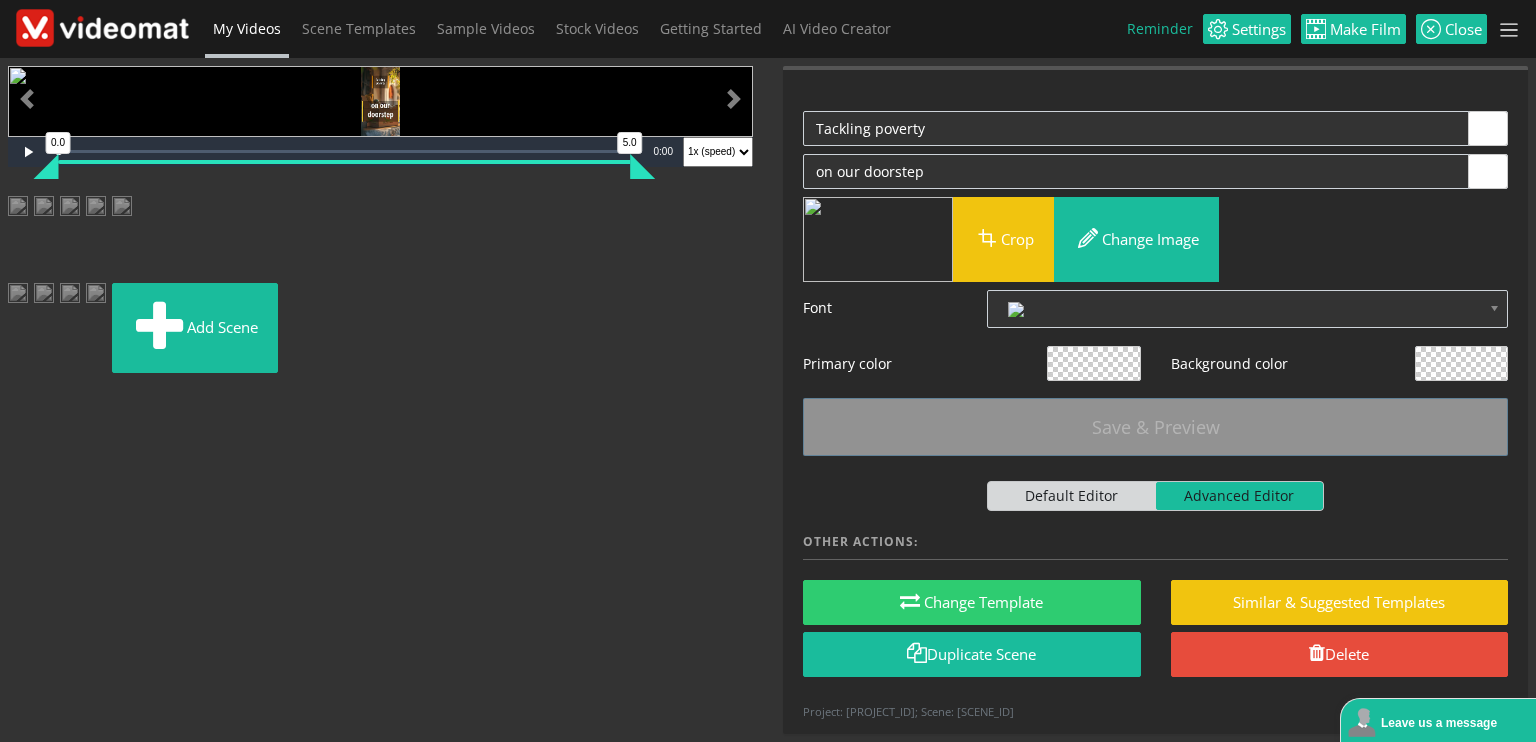 drag, startPoint x: 282, startPoint y: 689, endPoint x: 383, endPoint y: 693, distance: 101.07918 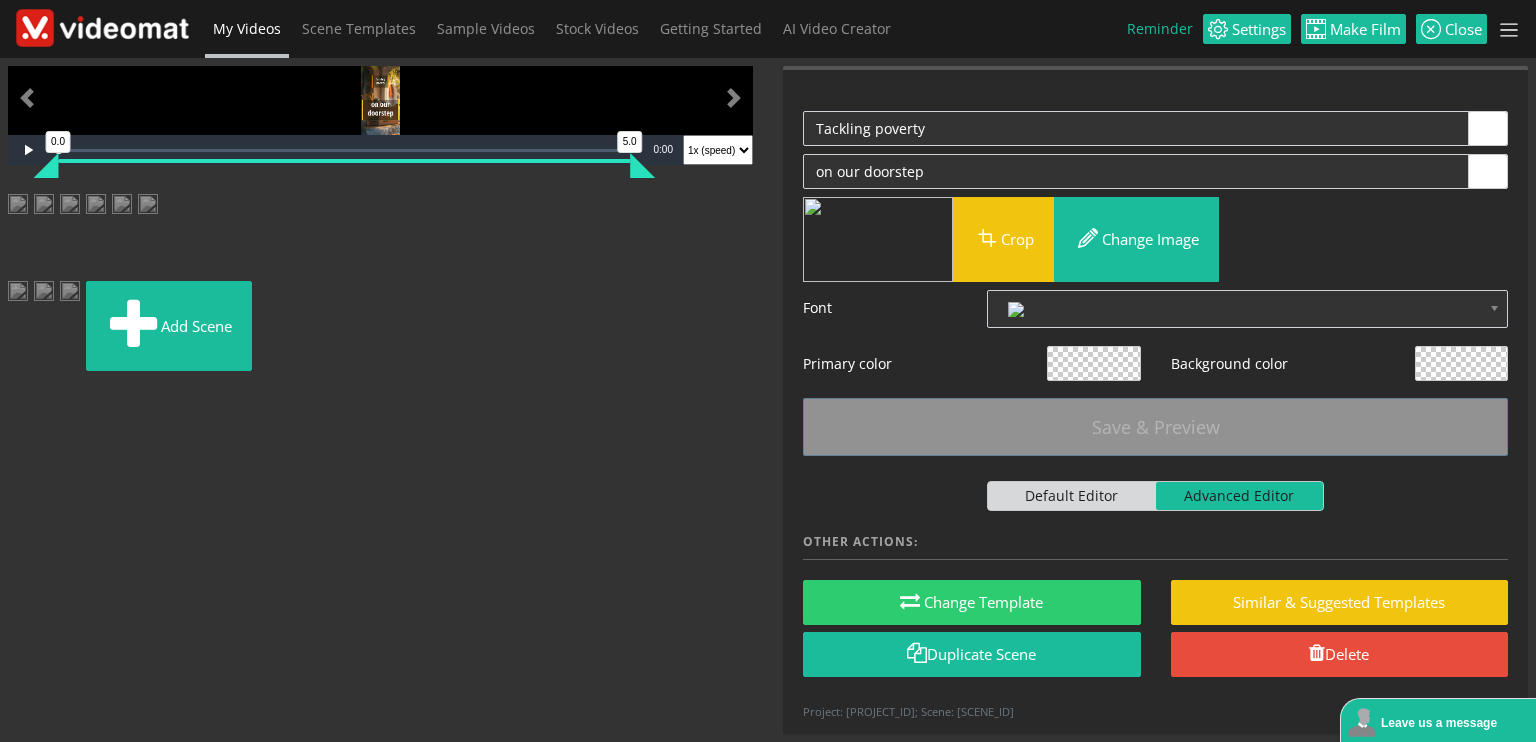 drag, startPoint x: 342, startPoint y: 693, endPoint x: 446, endPoint y: 684, distance: 104.388695 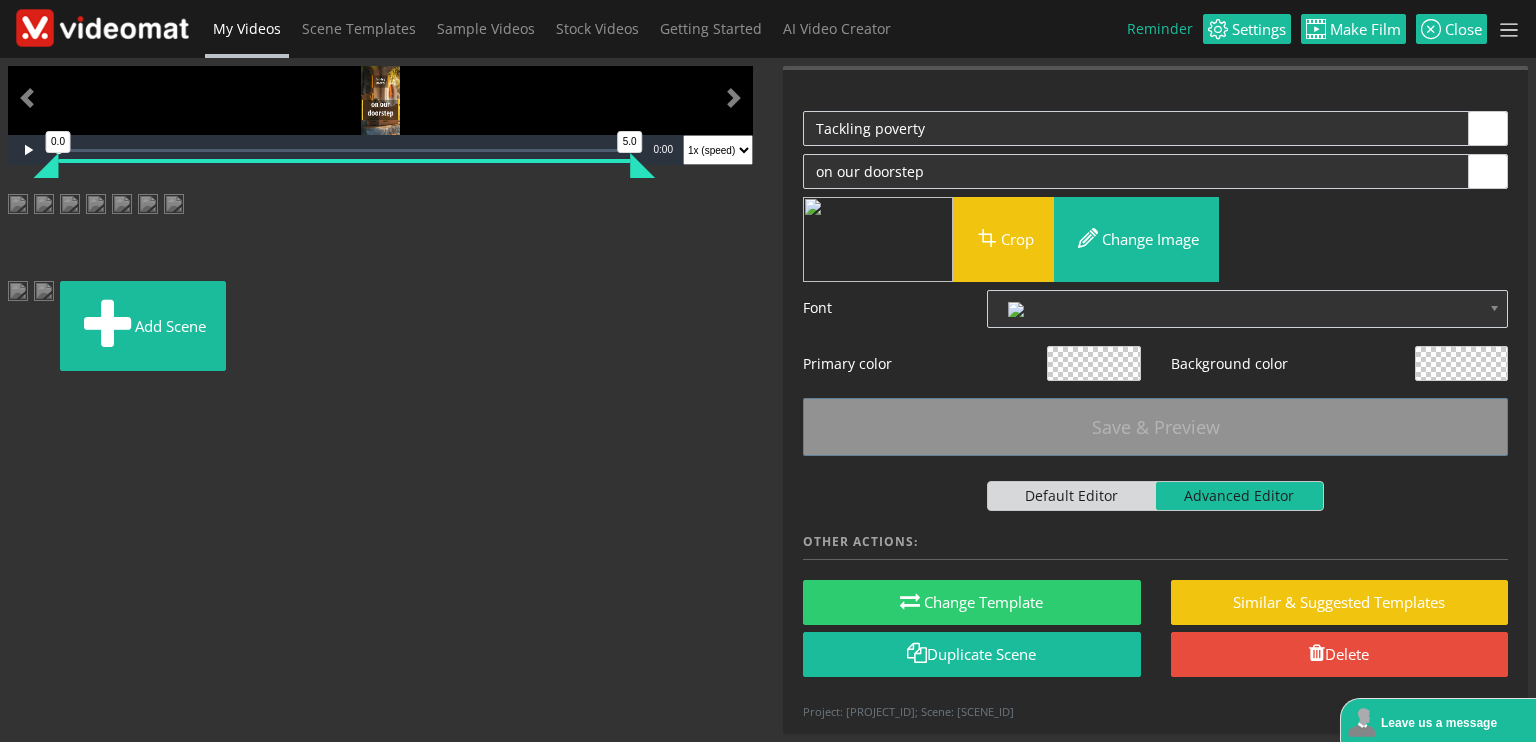 drag, startPoint x: 420, startPoint y: 684, endPoint x: 515, endPoint y: 668, distance: 96.337944 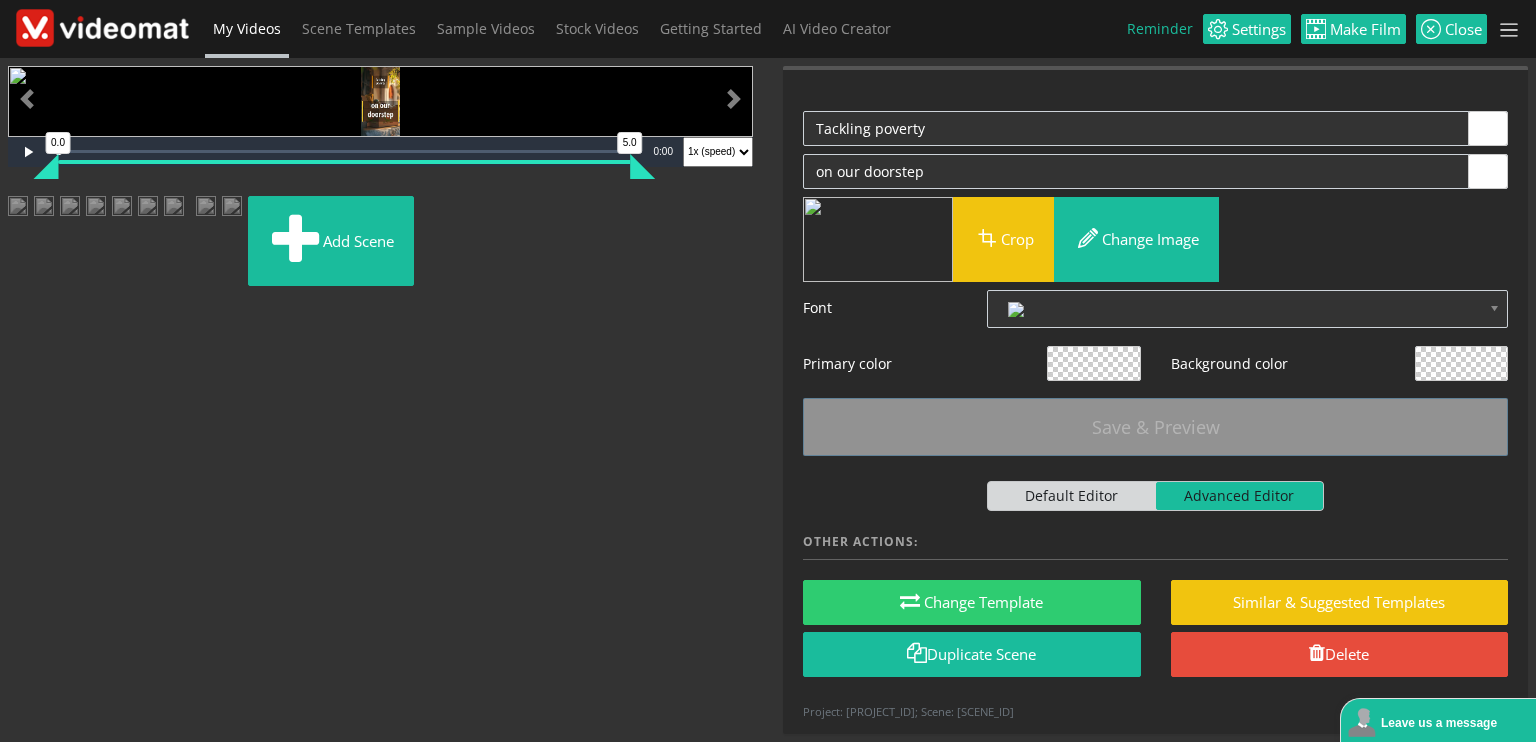 click at bounding box center (18, 214) 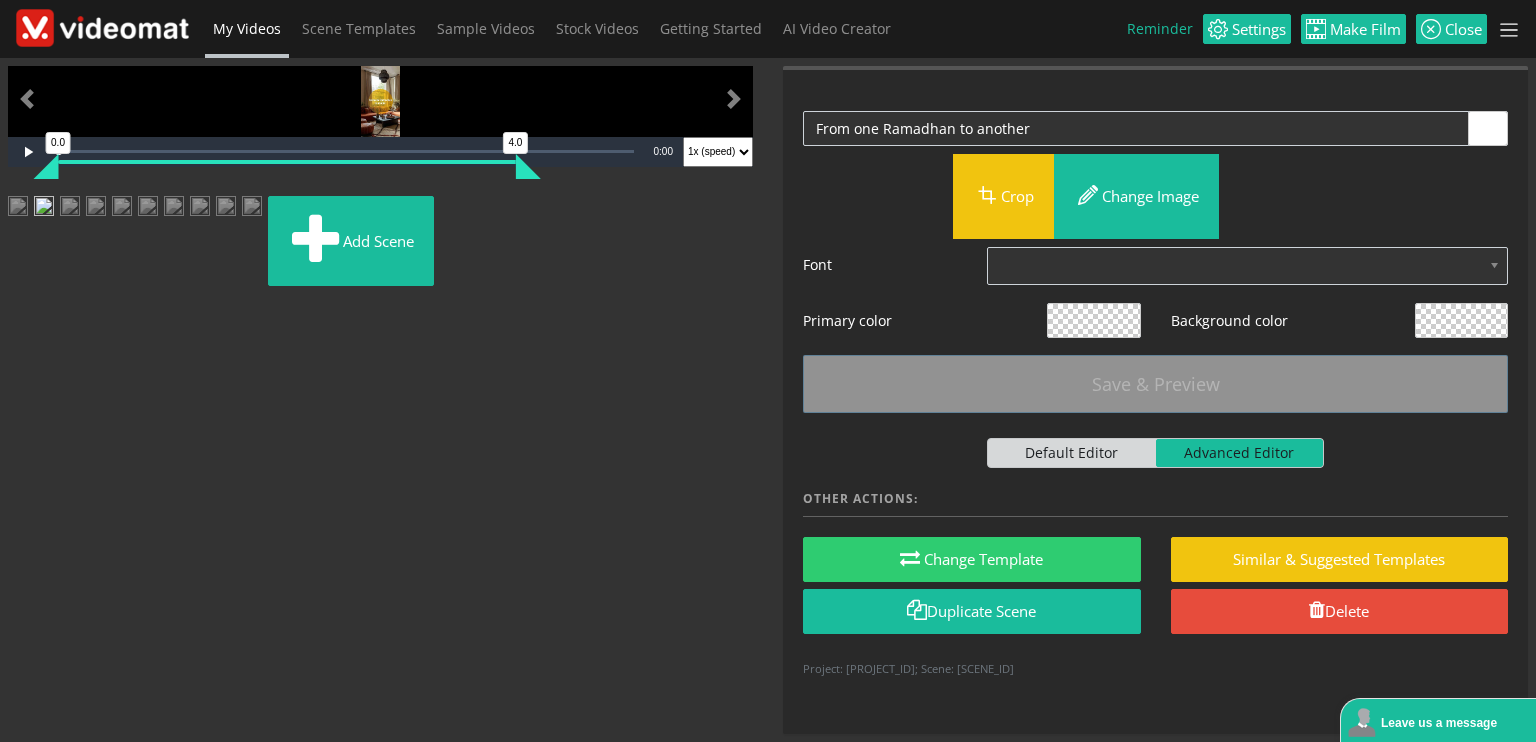 click at bounding box center [18, 214] 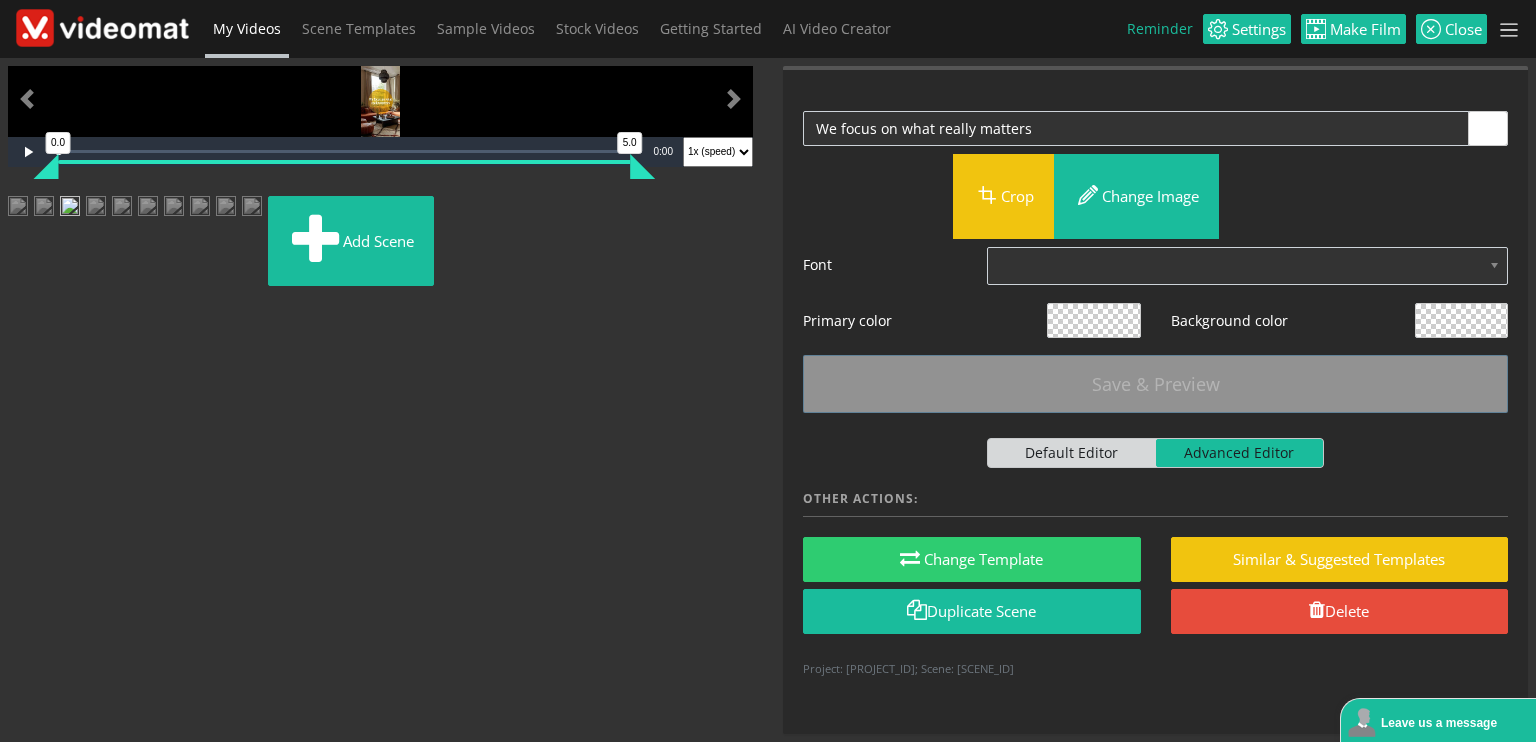 click at bounding box center (18, 214) 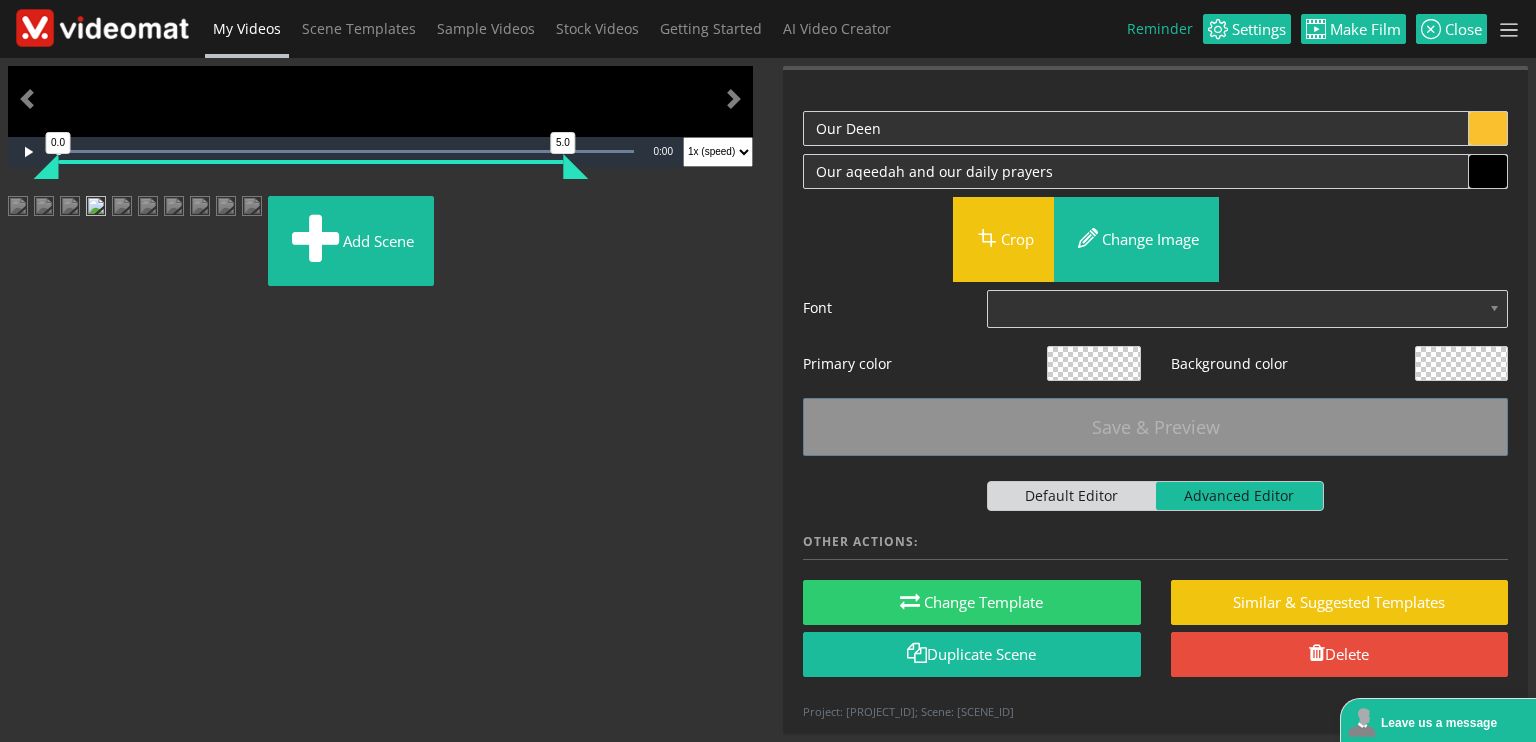 click at bounding box center [18, 214] 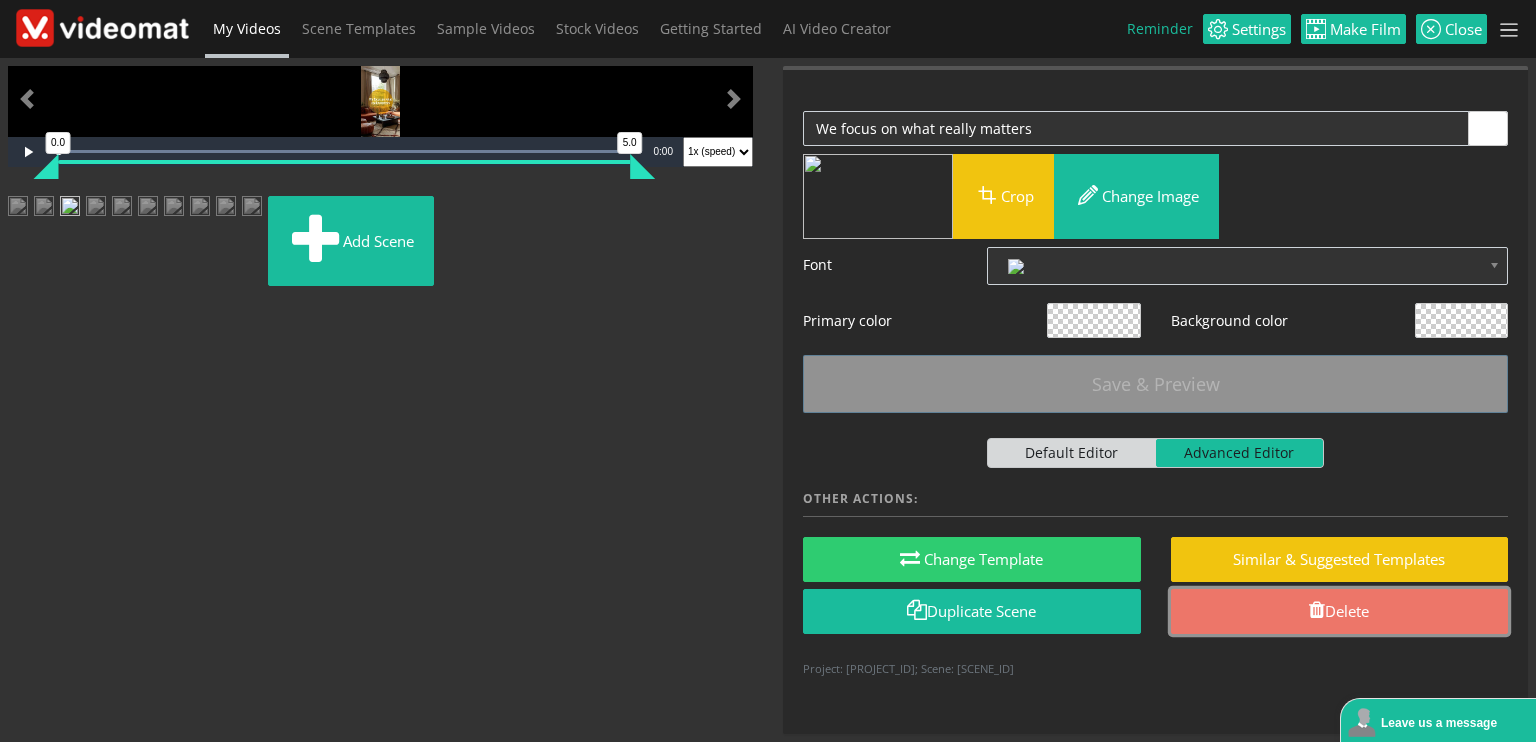 click on "Delete" at bounding box center [1340, 611] 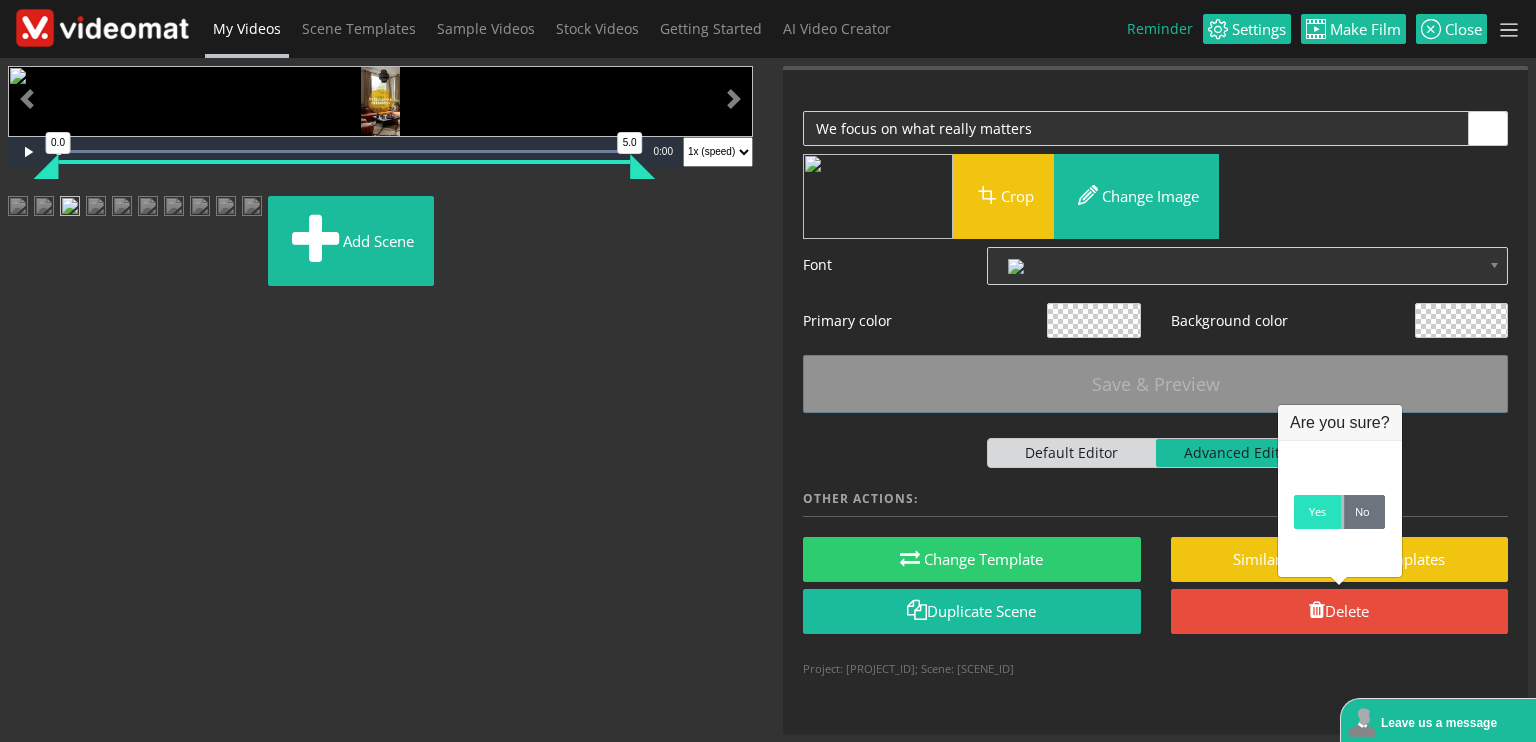 click on "Yes" at bounding box center (1317, 512) 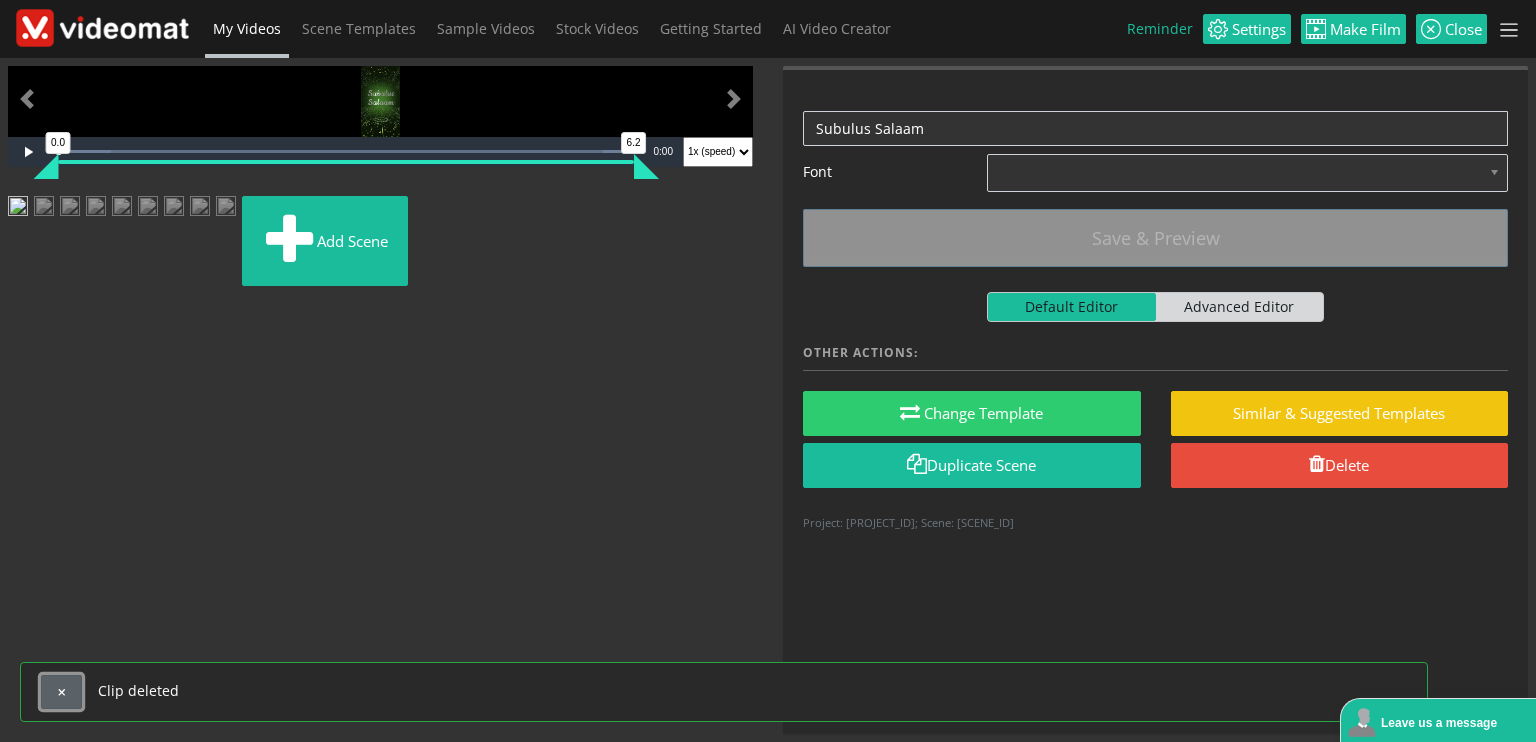 click at bounding box center [61, 692] 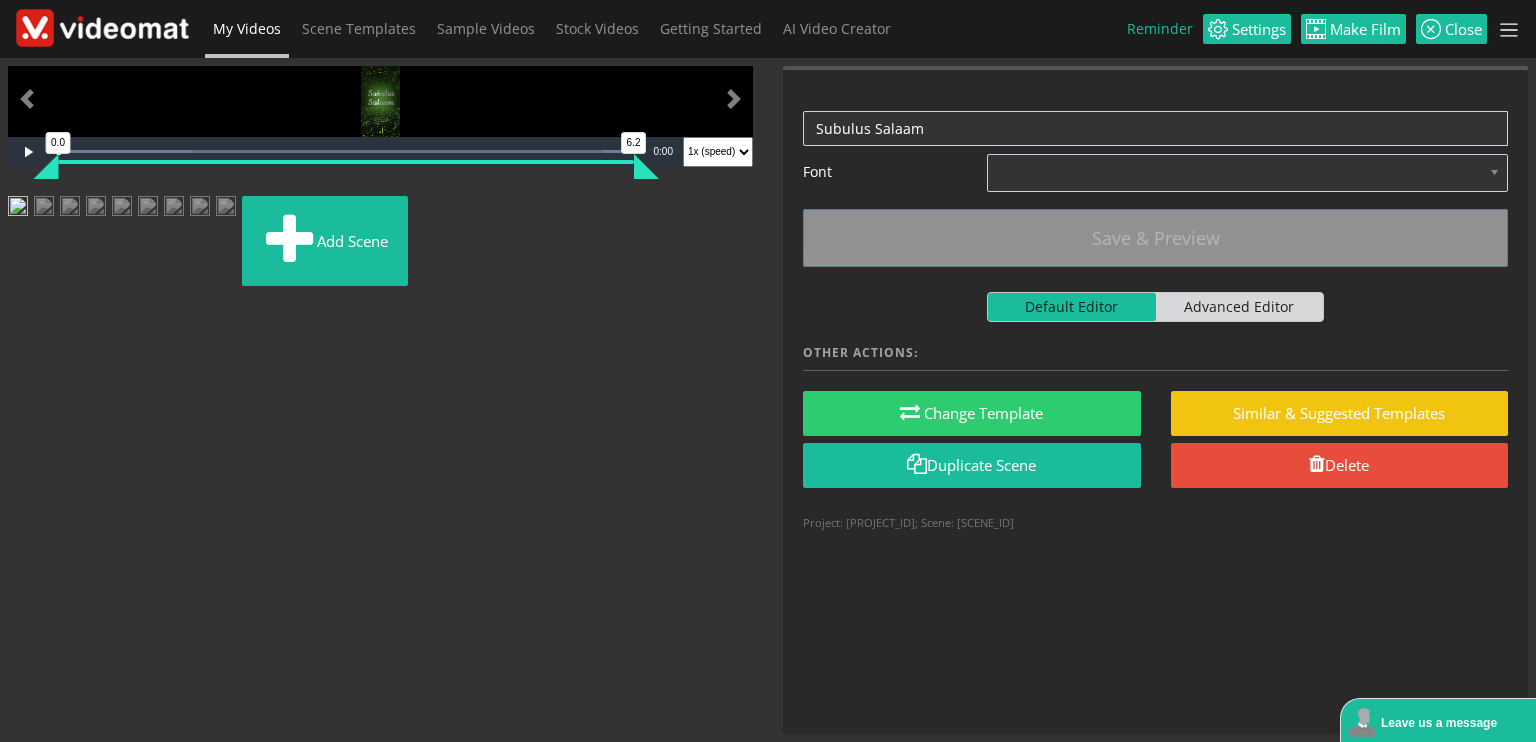 click at bounding box center [18, 214] 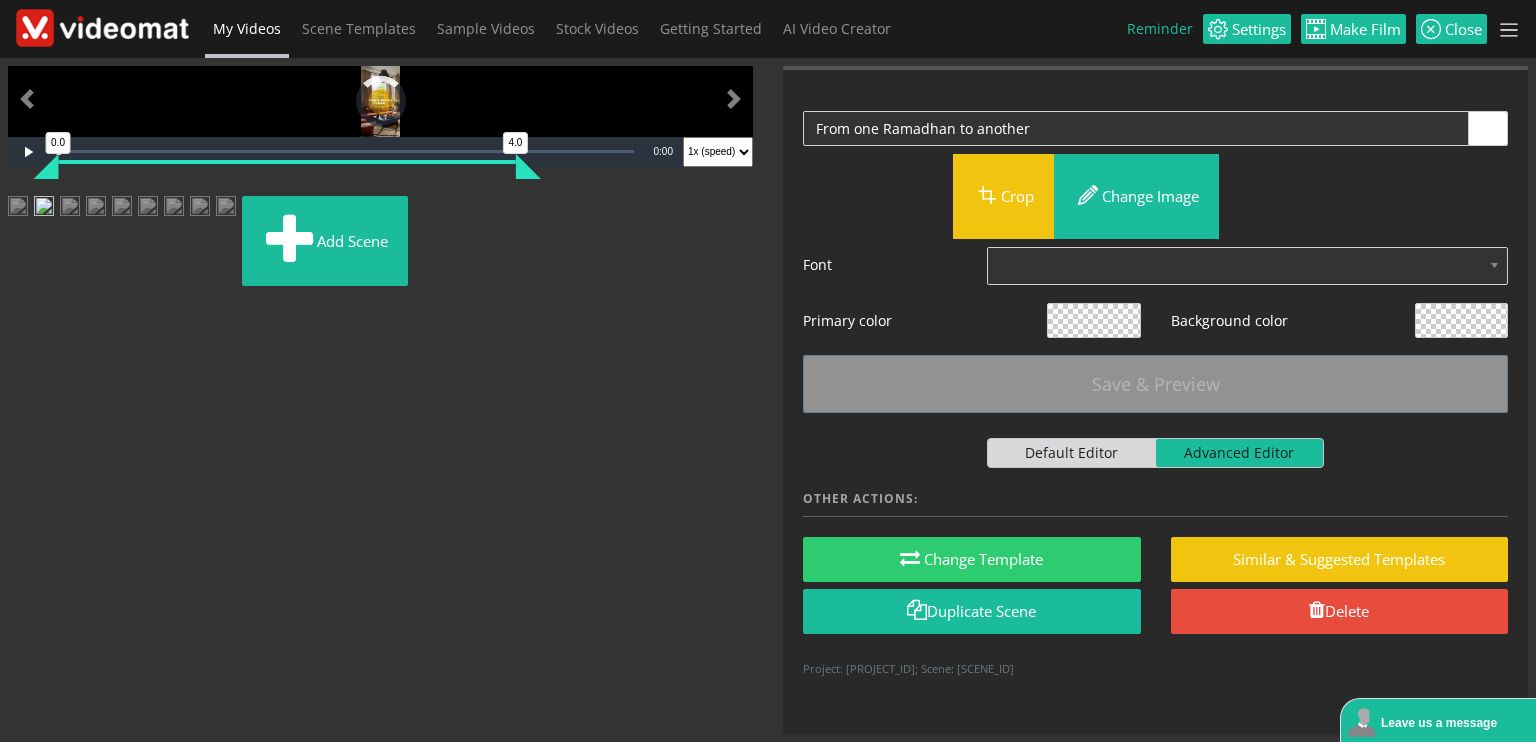 click at bounding box center [18, 214] 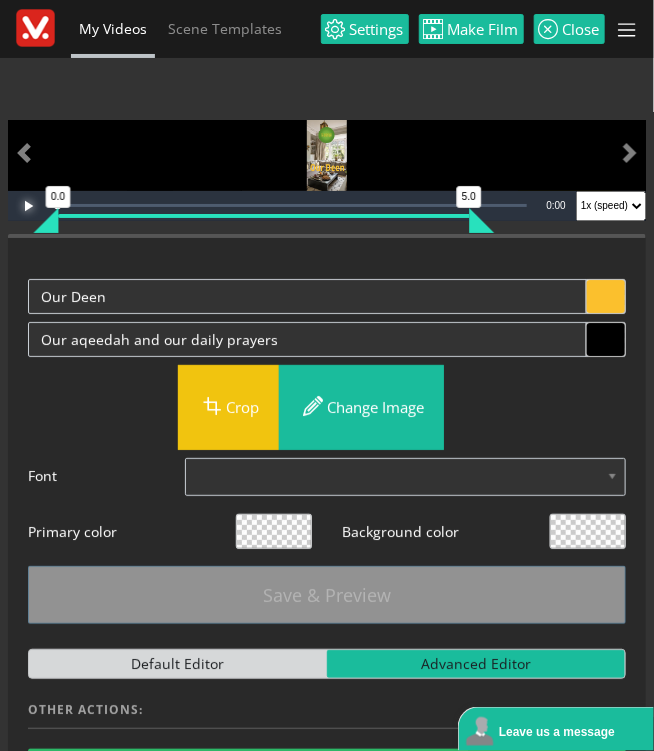 click at bounding box center [28, 206] 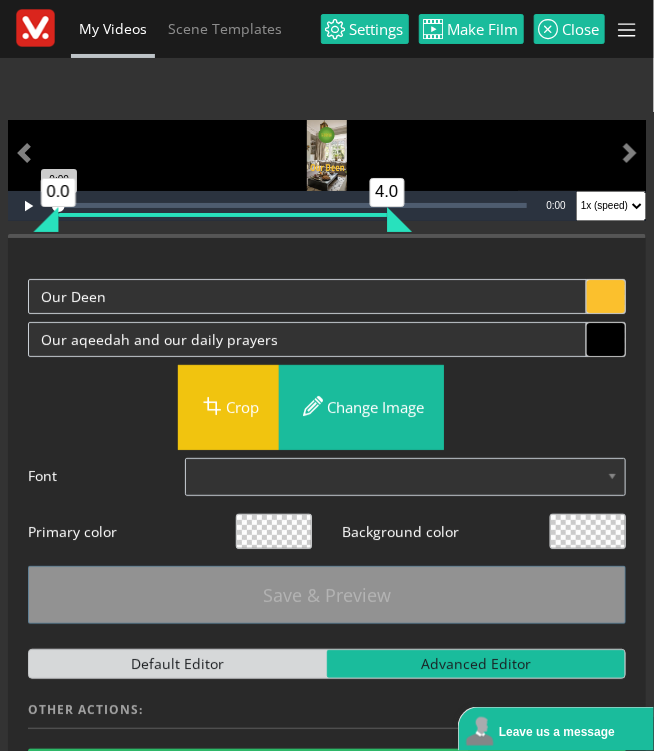 drag, startPoint x: 460, startPoint y: 503, endPoint x: 383, endPoint y: 495, distance: 77.41447 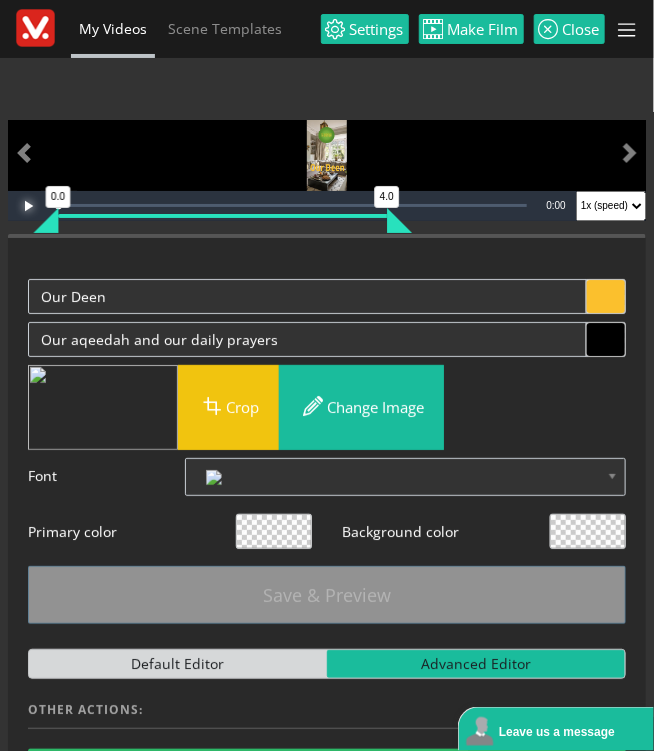 click at bounding box center (28, 206) 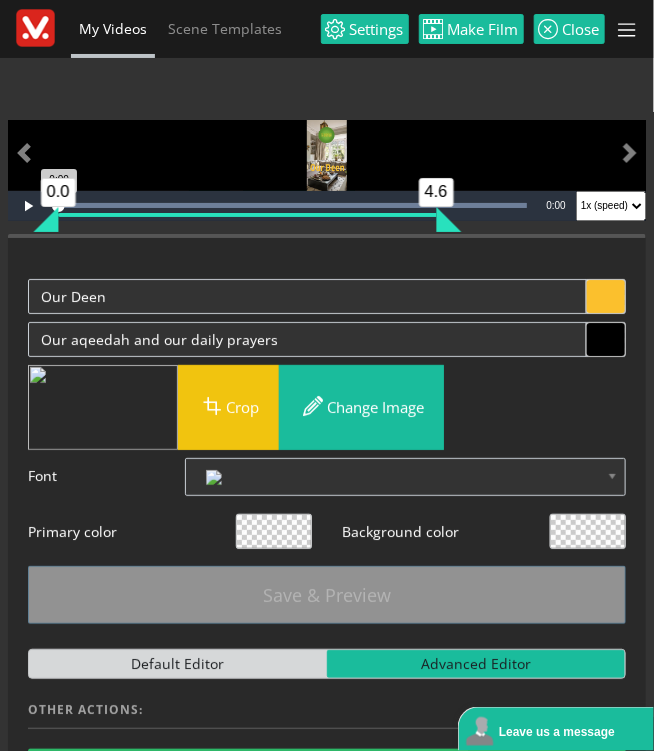 drag, startPoint x: 379, startPoint y: 504, endPoint x: 424, endPoint y: 507, distance: 45.099888 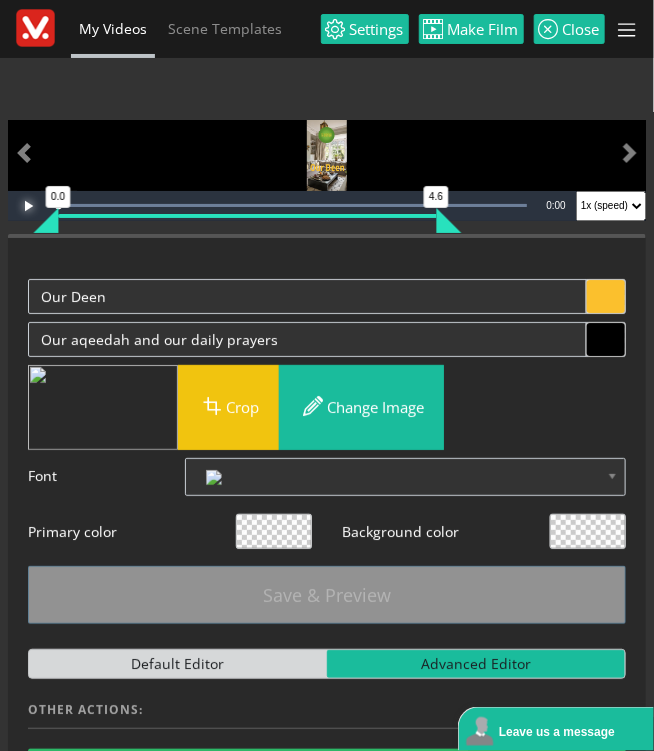 click at bounding box center (28, 206) 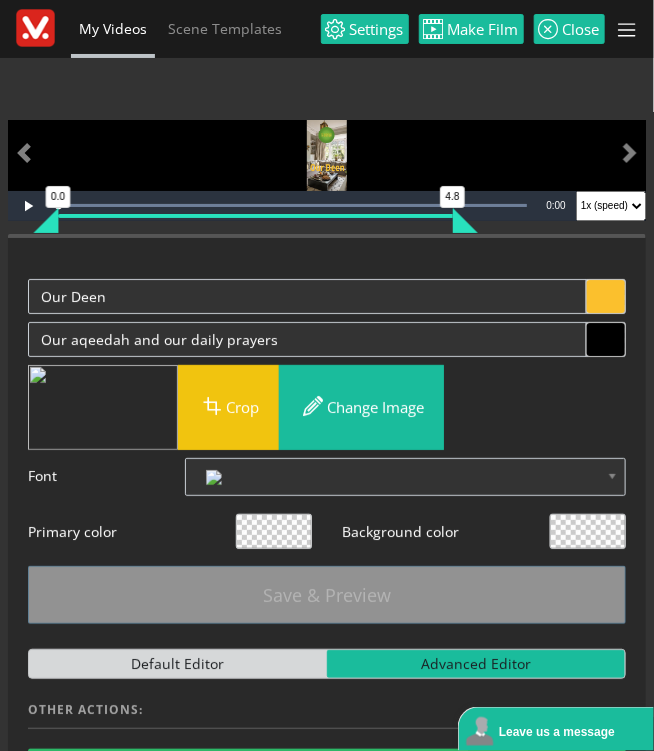 drag, startPoint x: 428, startPoint y: 502, endPoint x: 448, endPoint y: 506, distance: 20.396078 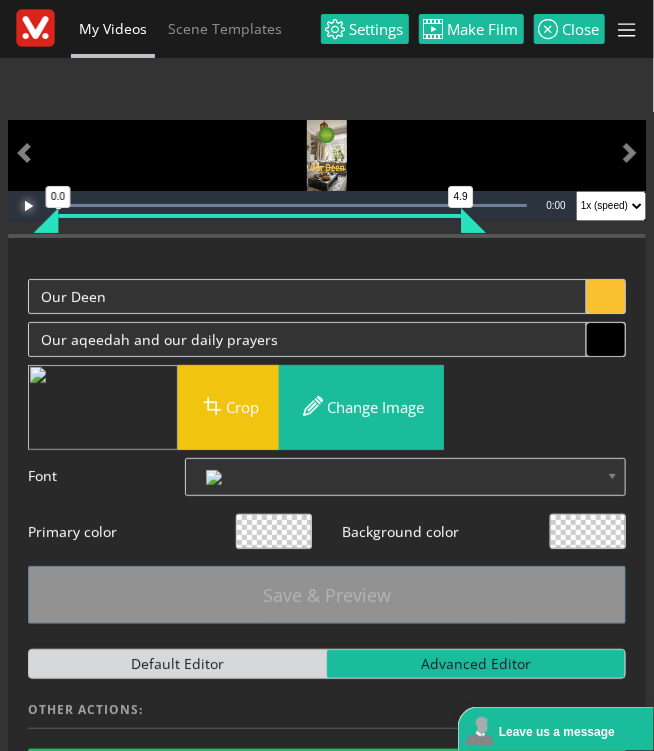click at bounding box center [28, 206] 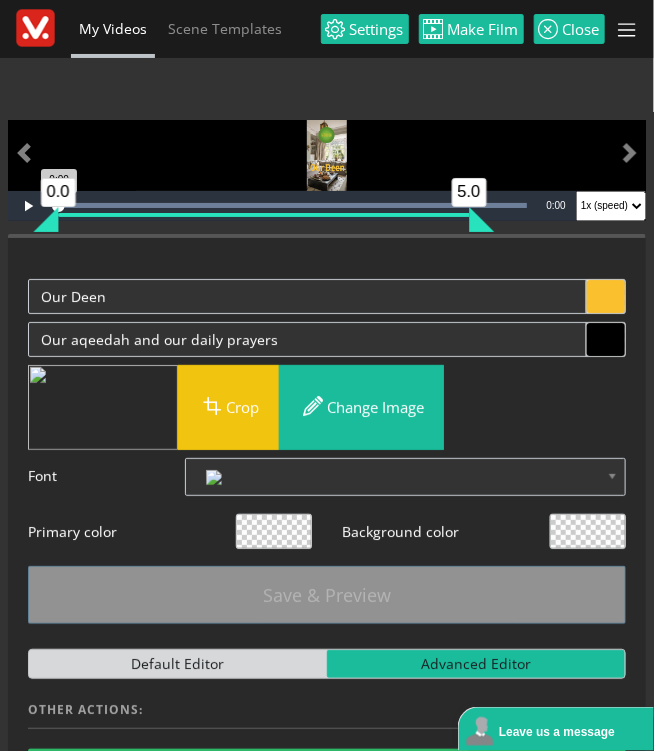 click on "5.0" at bounding box center (481, 219) 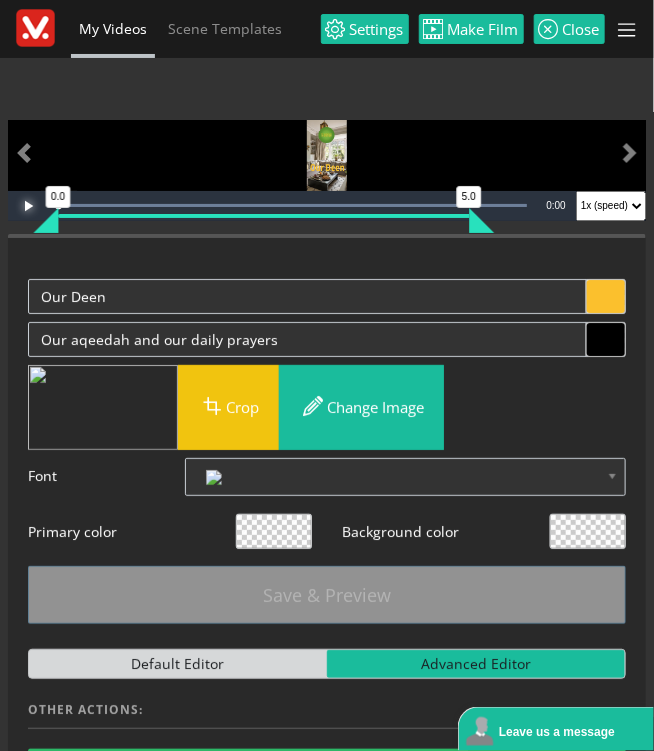 click at bounding box center (28, 206) 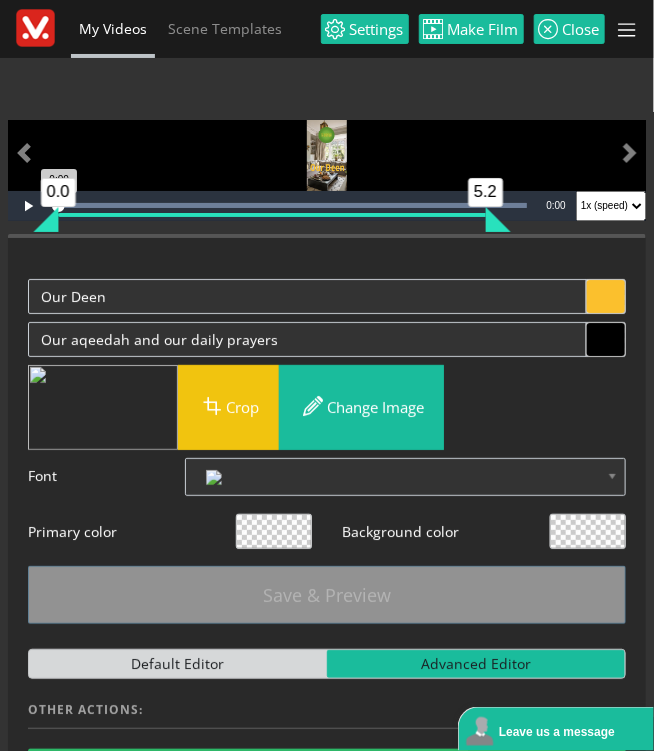 drag, startPoint x: 460, startPoint y: 505, endPoint x: 477, endPoint y: 500, distance: 17.720045 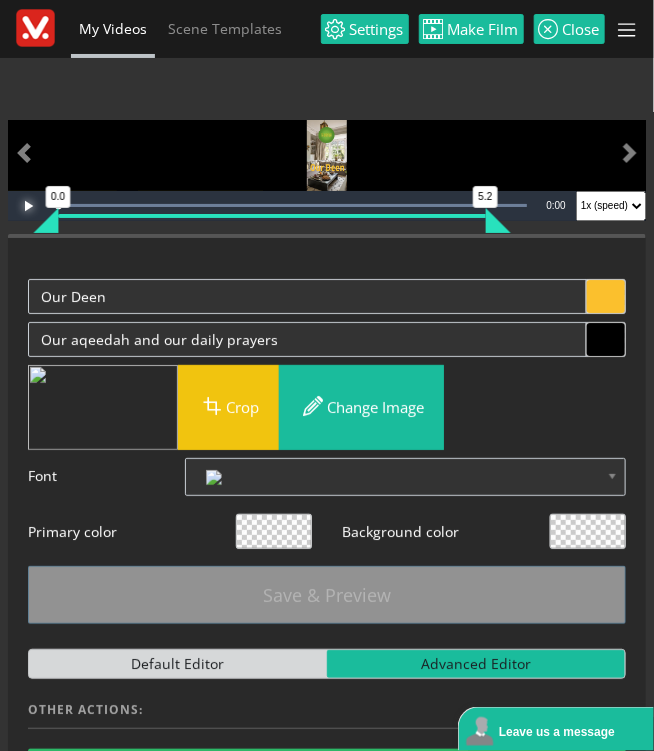 click at bounding box center (28, 206) 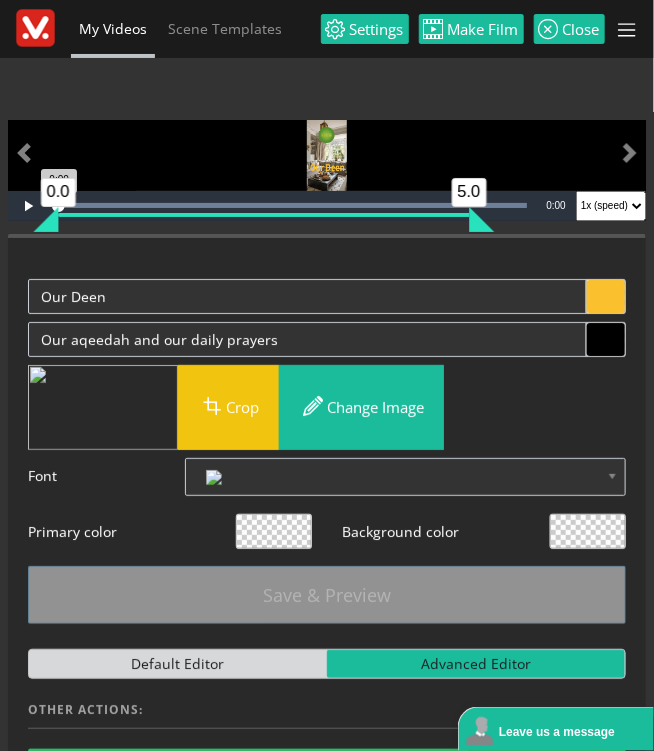 drag, startPoint x: 479, startPoint y: 492, endPoint x: 464, endPoint y: 492, distance: 15 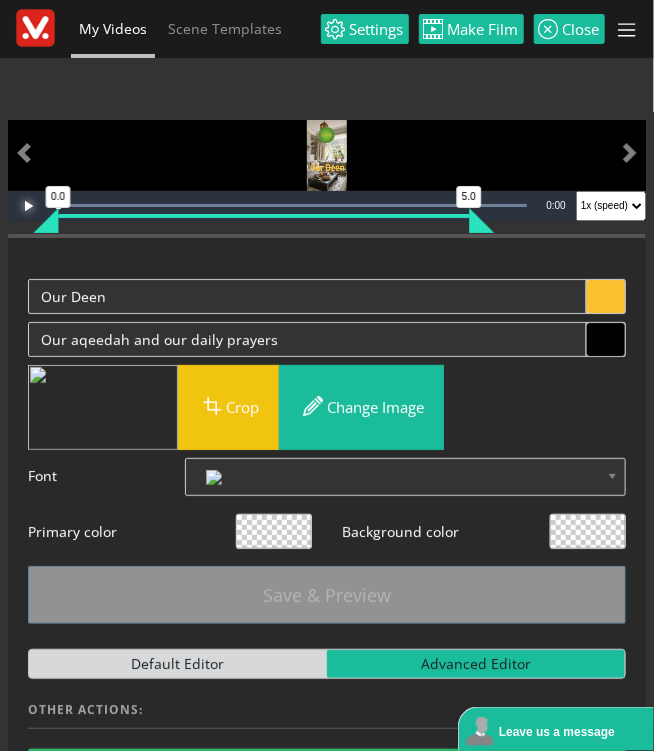 click at bounding box center (28, 206) 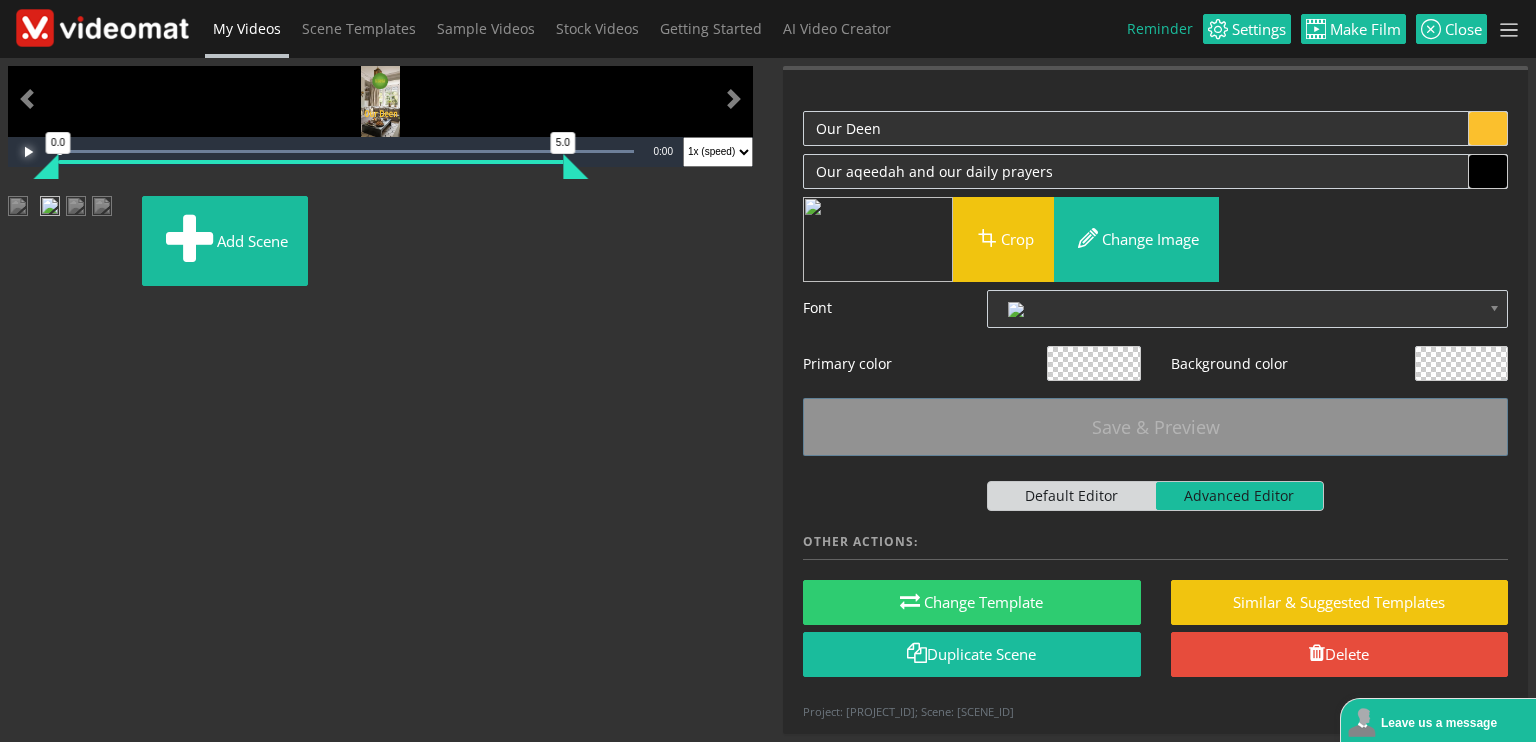 click at bounding box center (18, 214) 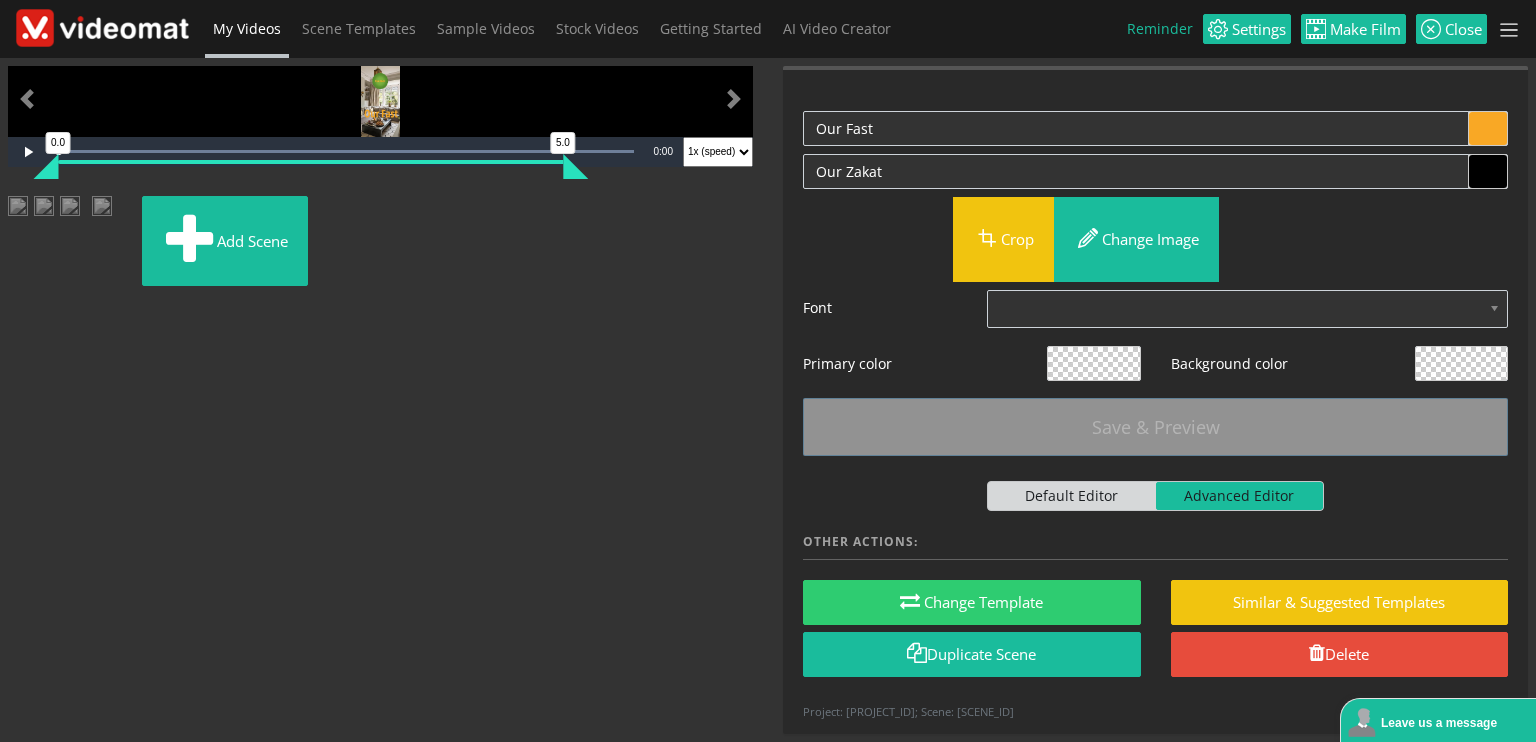 click at bounding box center (18, 214) 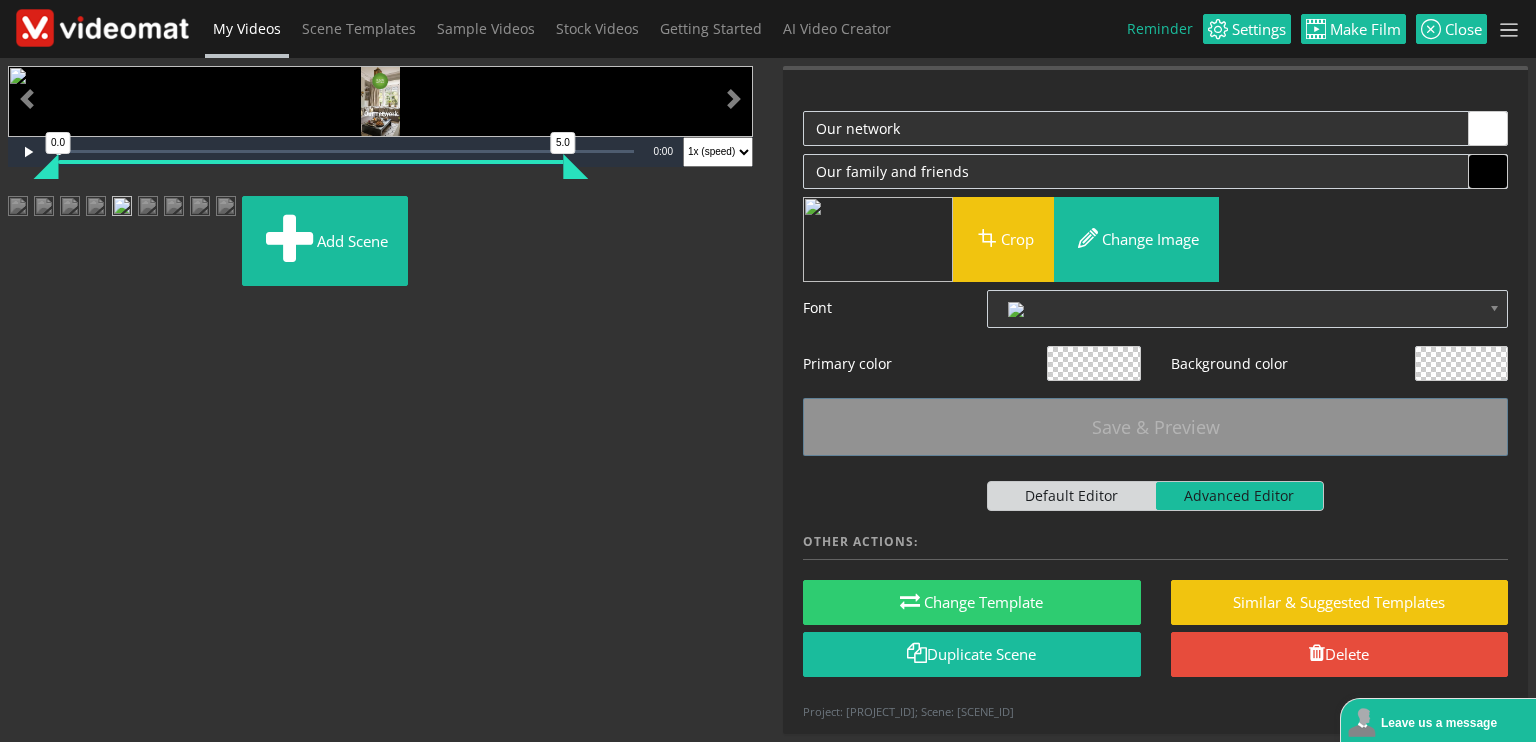 click at bounding box center [18, 214] 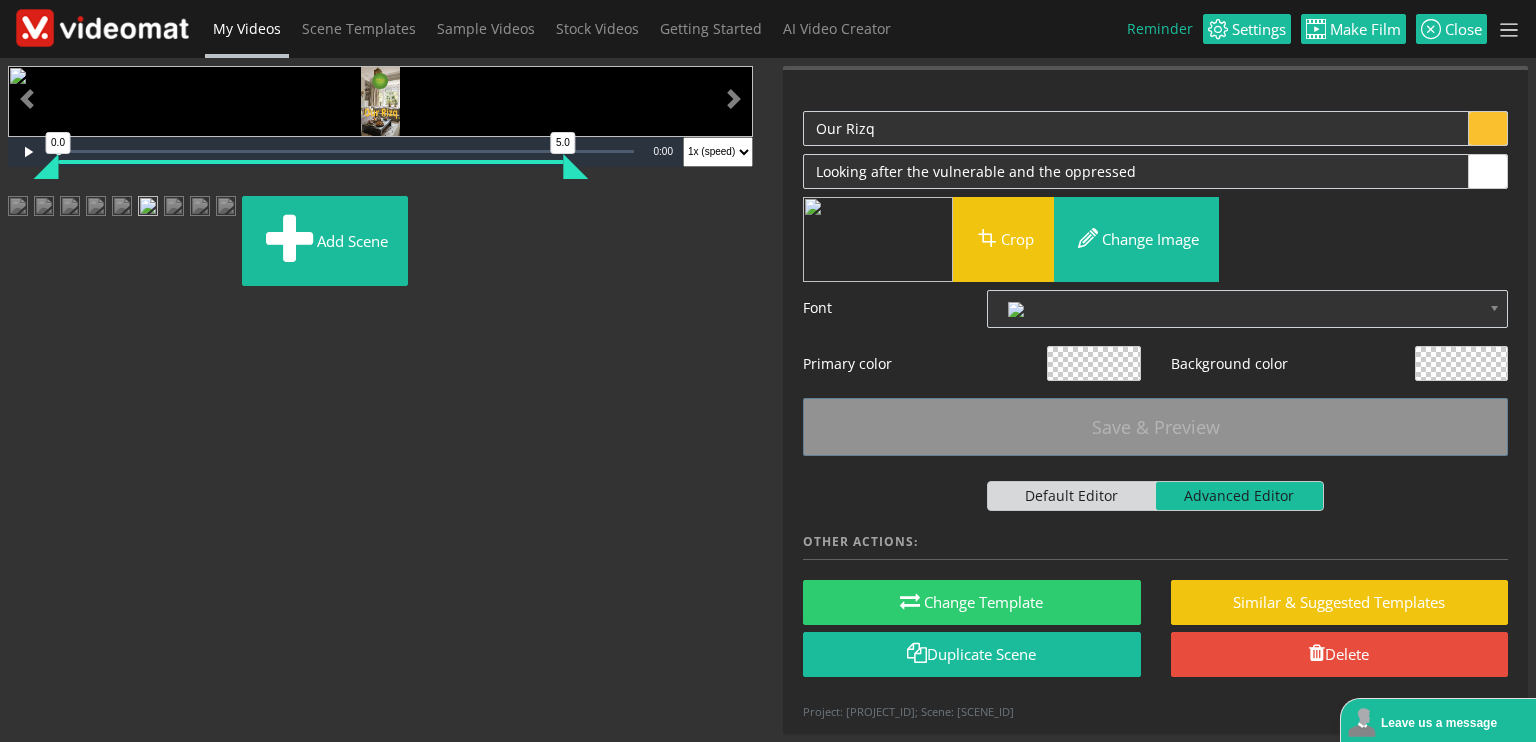 click at bounding box center [18, 214] 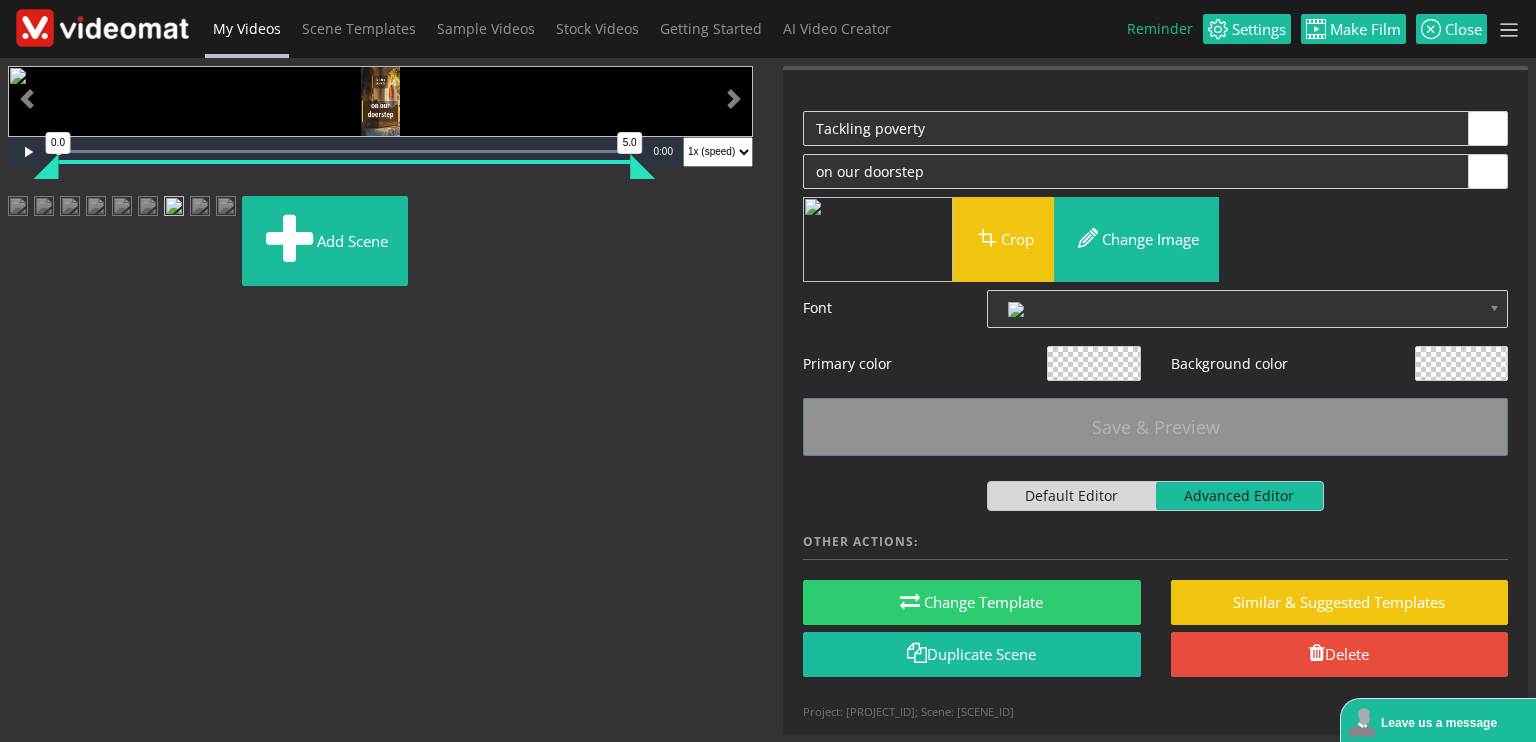 click at bounding box center [18, 214] 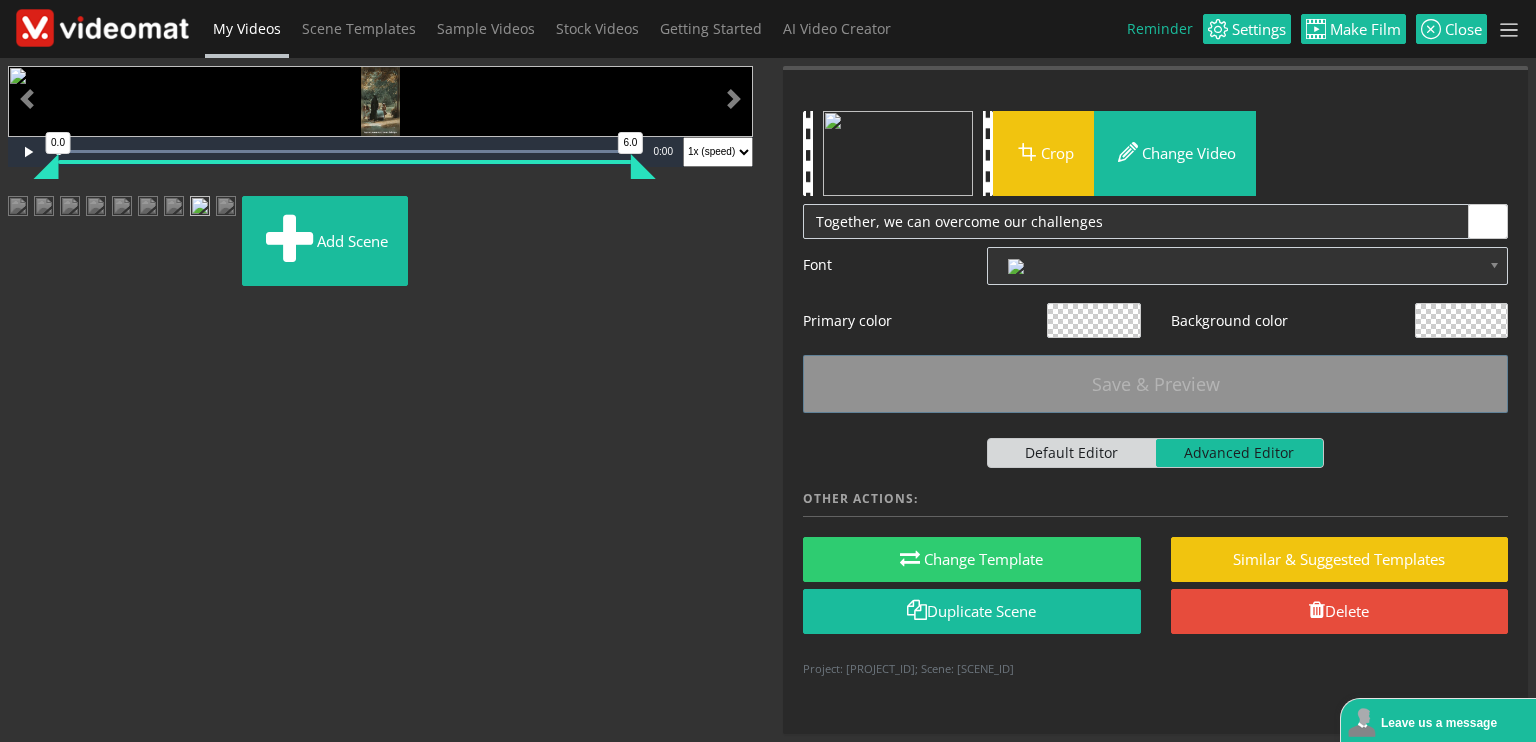 click at bounding box center (18, 214) 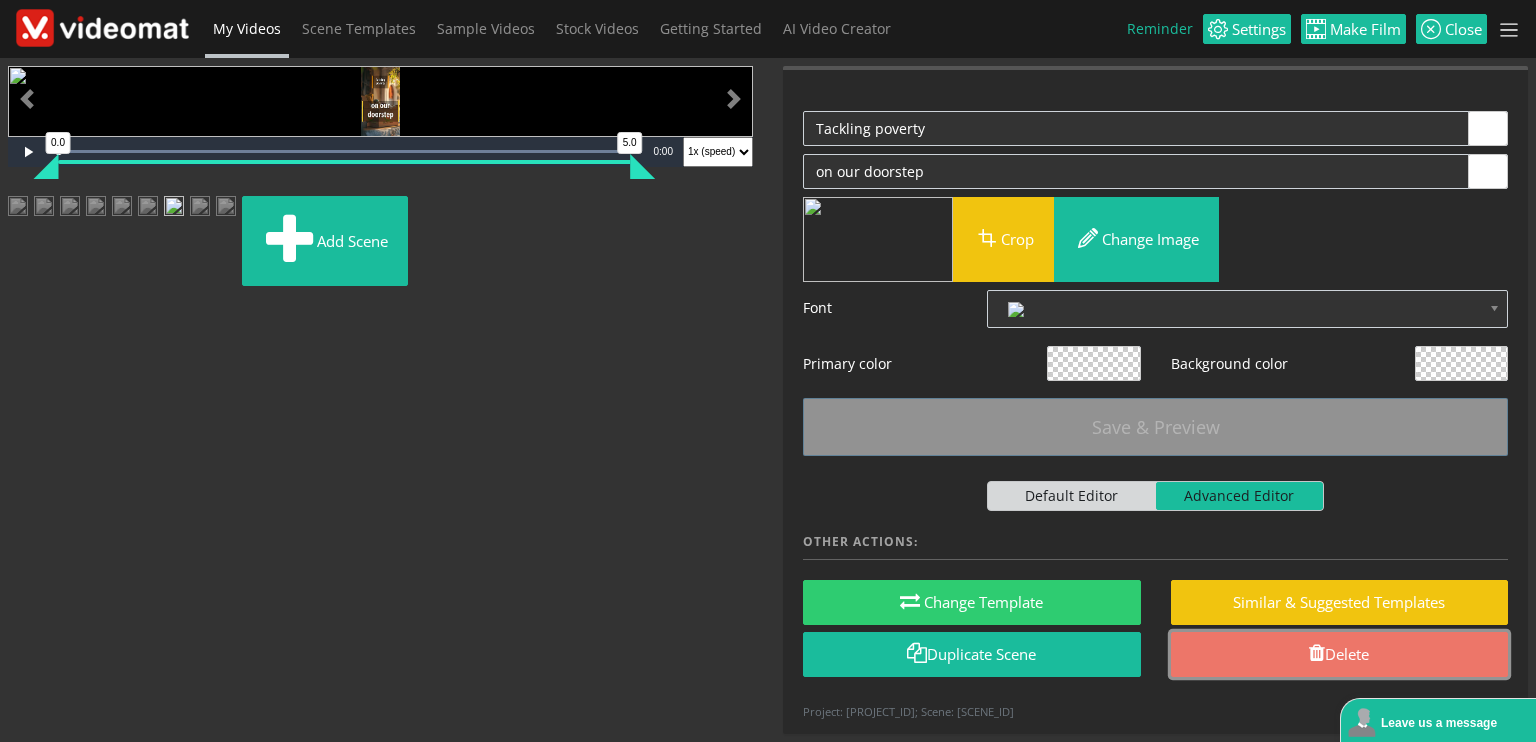 click on "Delete" at bounding box center (1340, 654) 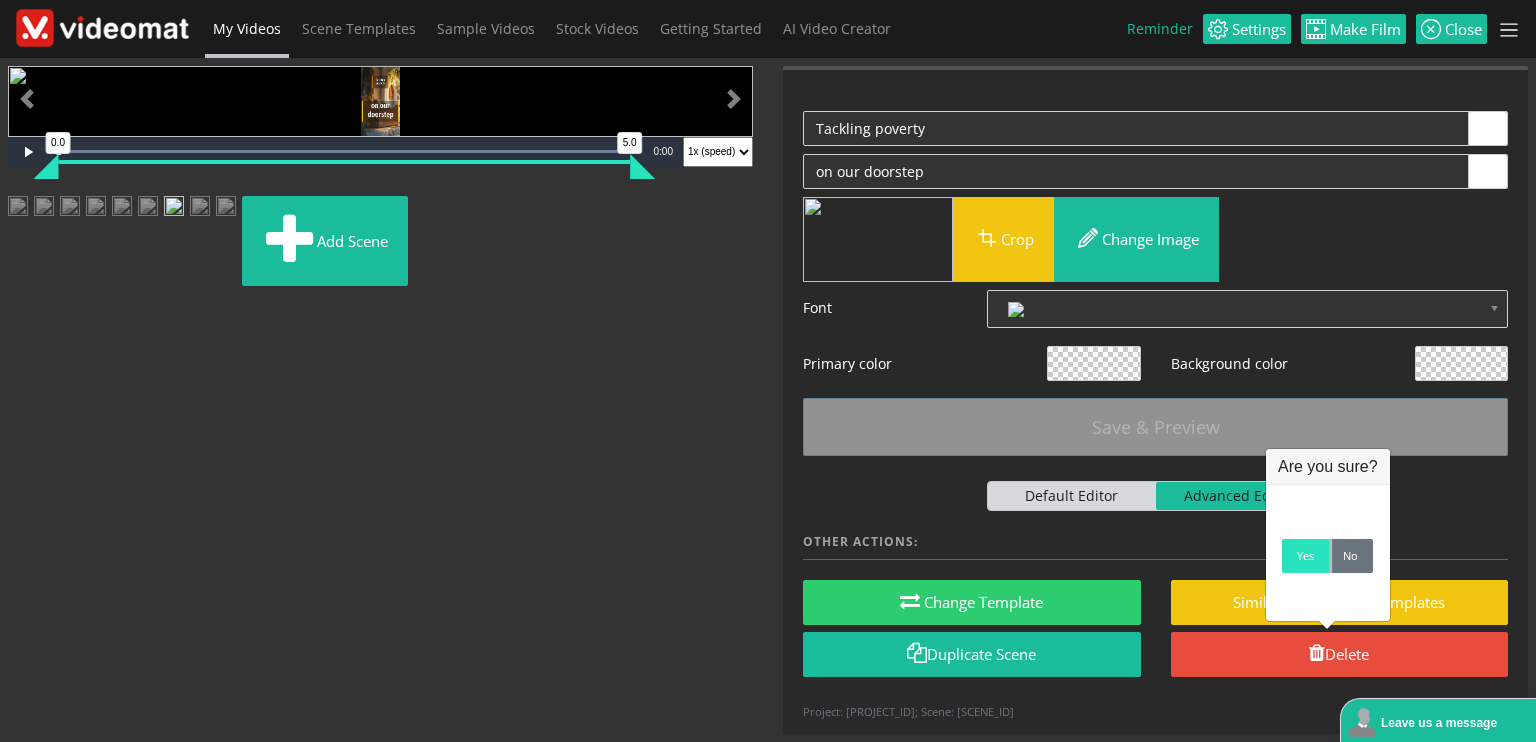 click on "Yes" at bounding box center [1305, 556] 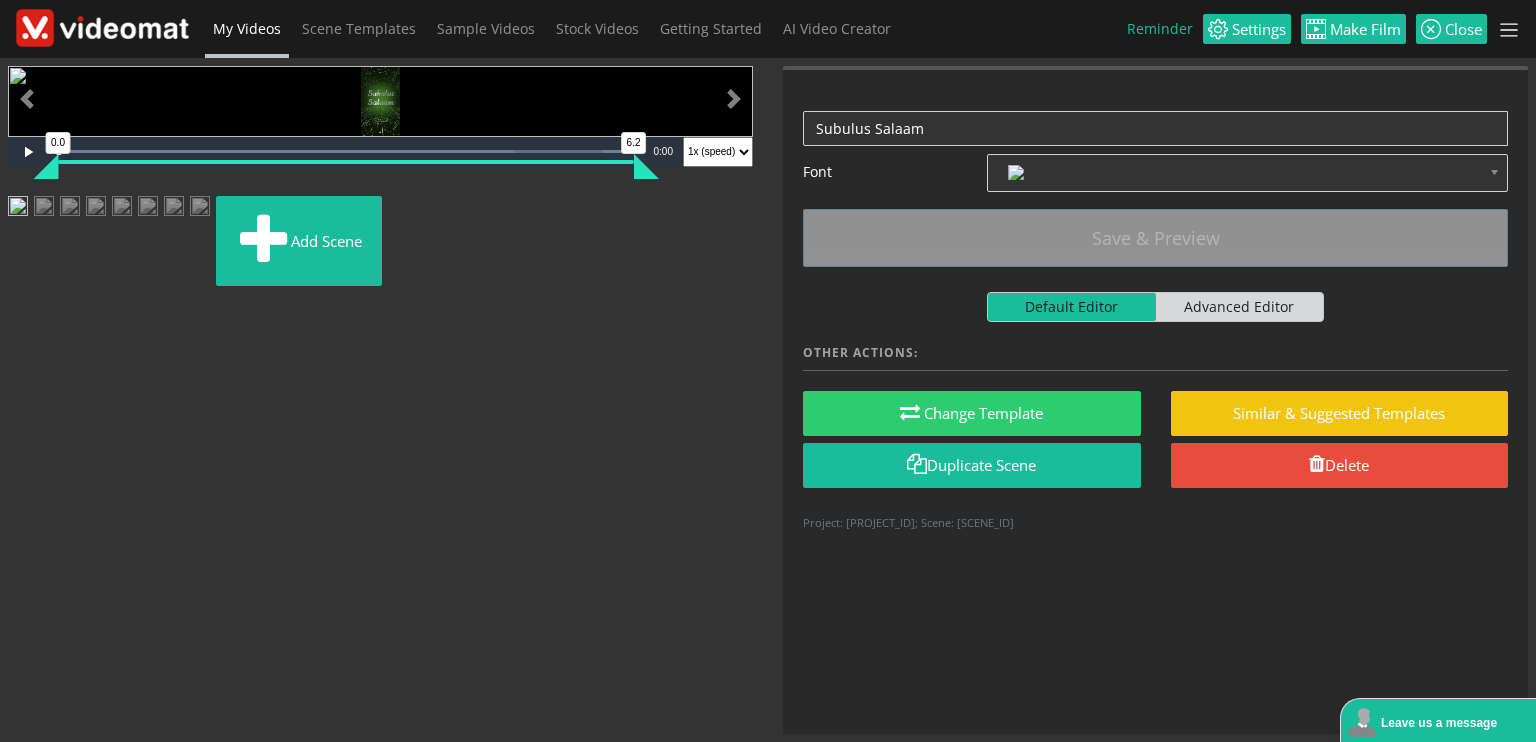 click at bounding box center (18, 214) 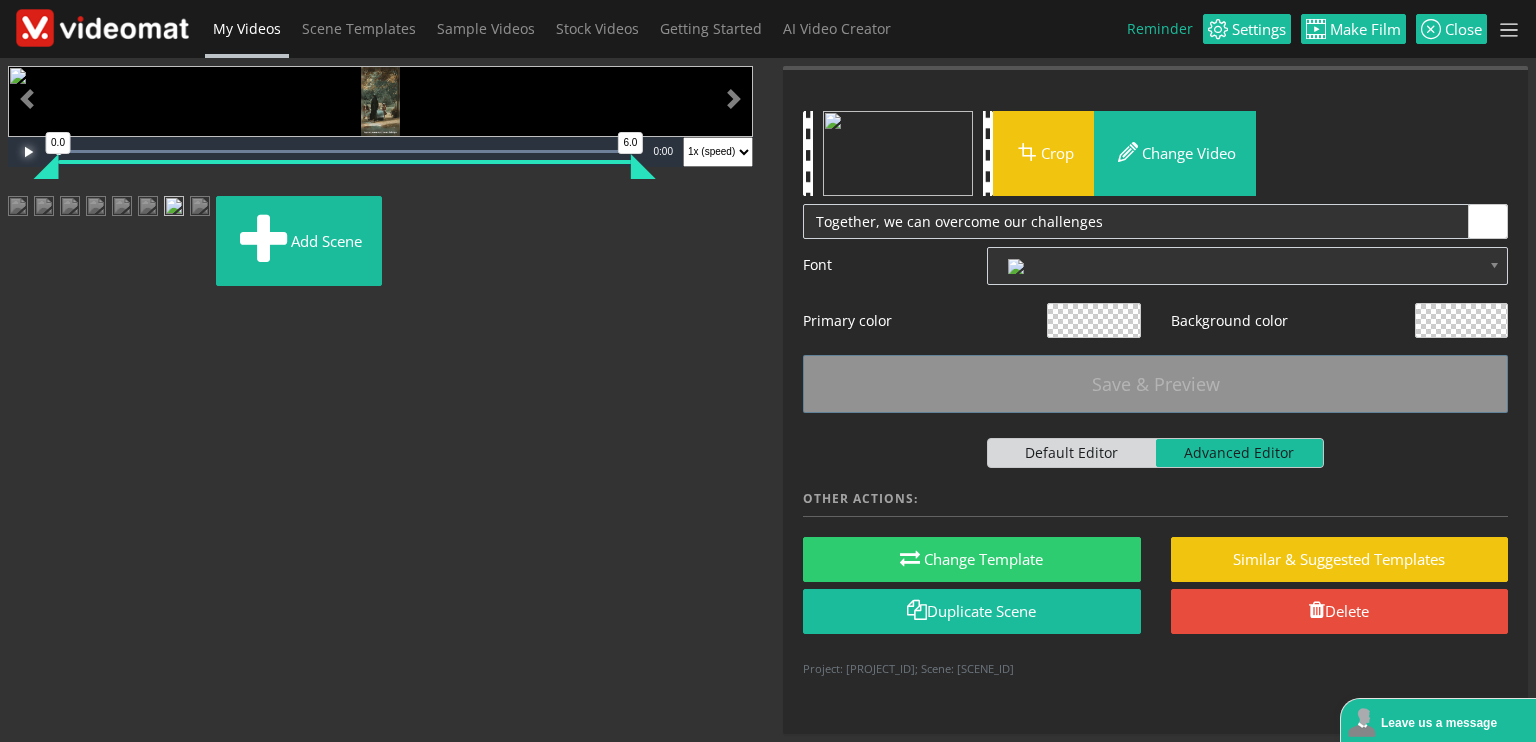 click at bounding box center [28, 152] 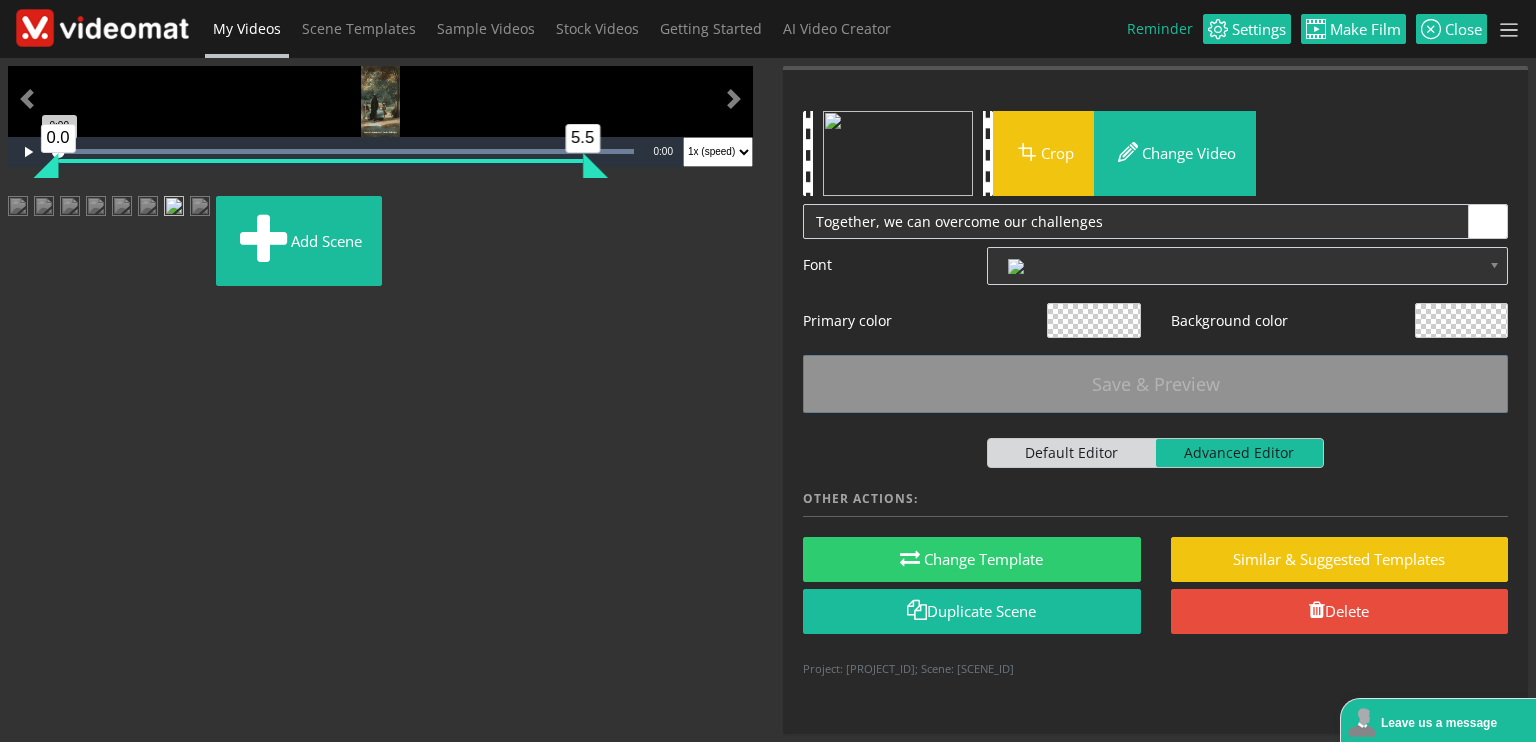 drag, startPoint x: 624, startPoint y: 621, endPoint x: 582, endPoint y: 625, distance: 42.190044 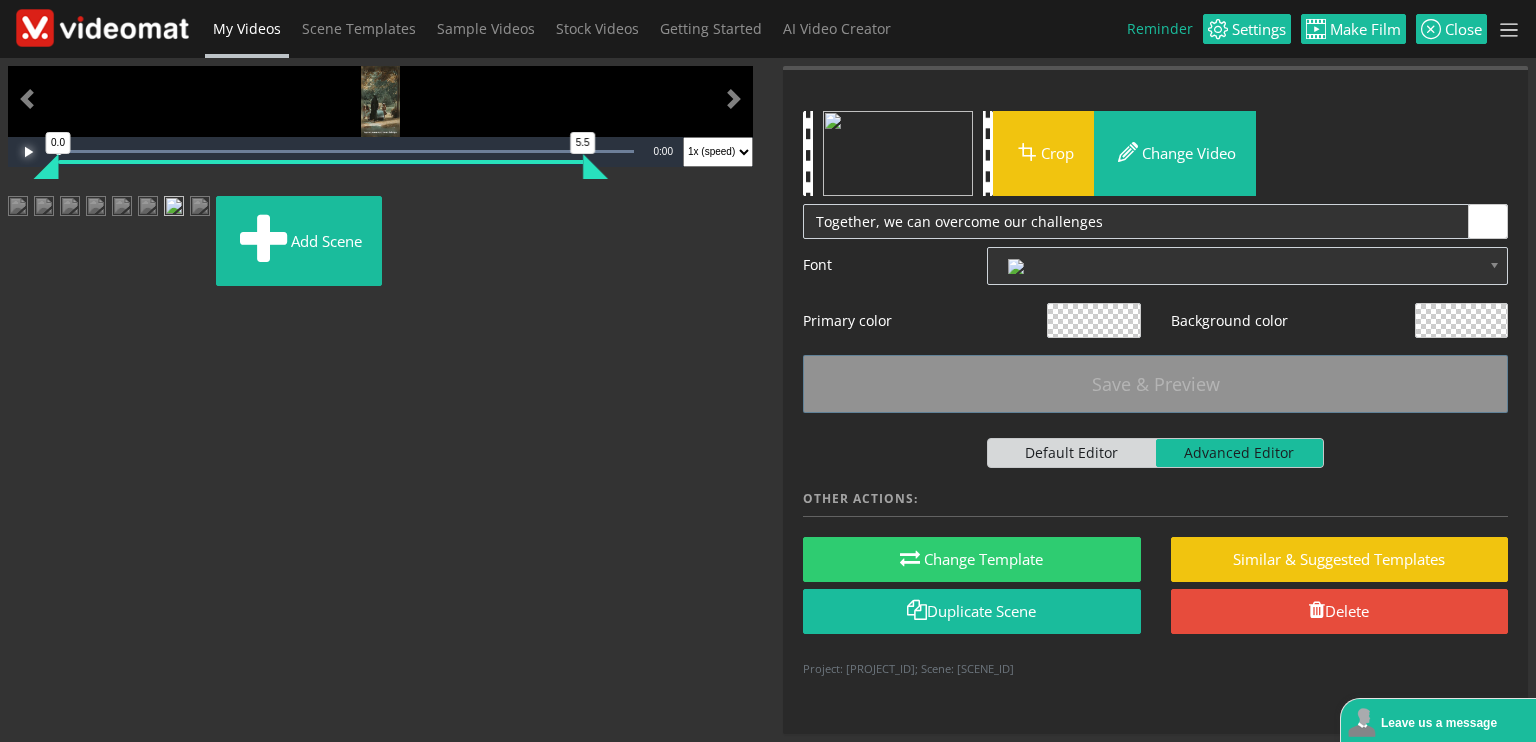 click at bounding box center (28, 152) 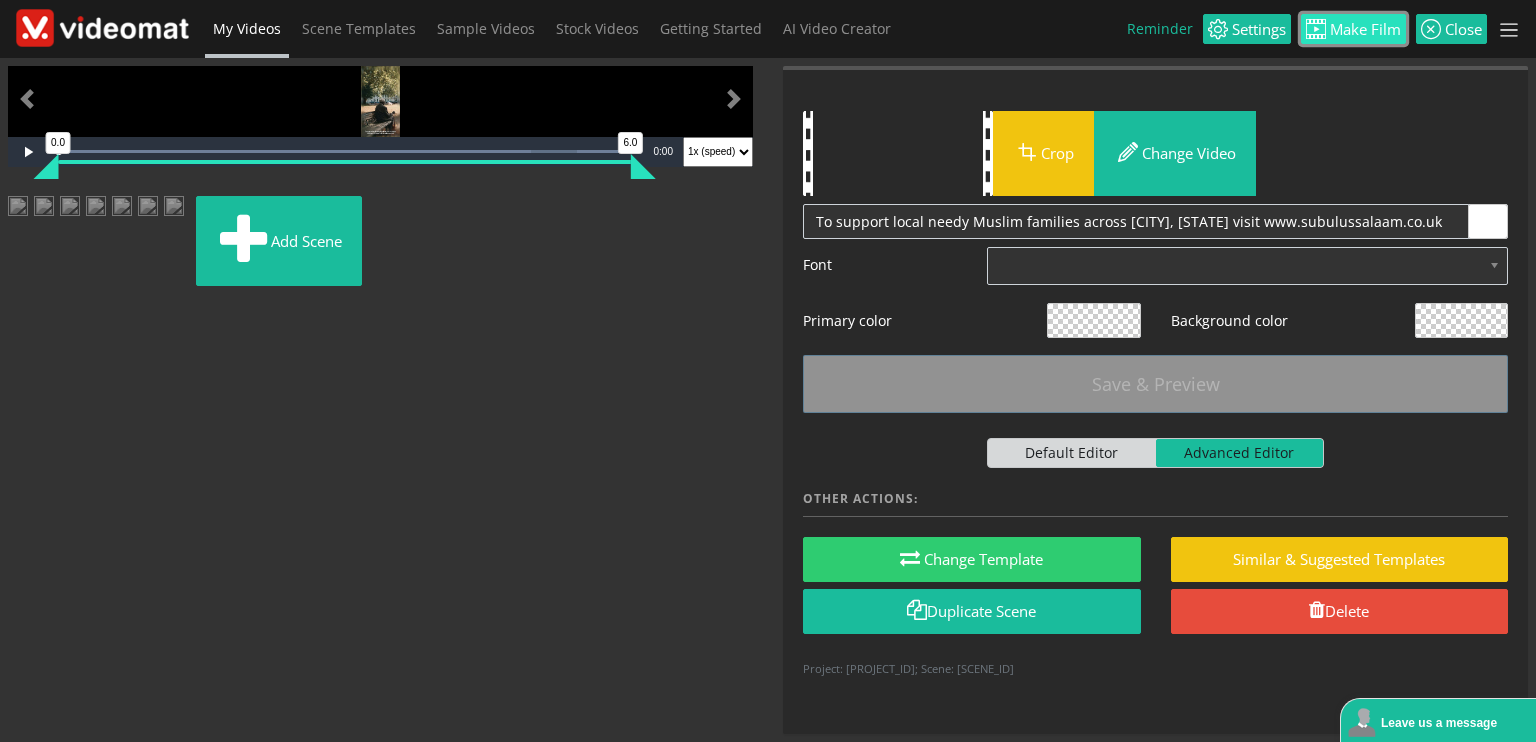 click on "Make Film" at bounding box center (1363, 29) 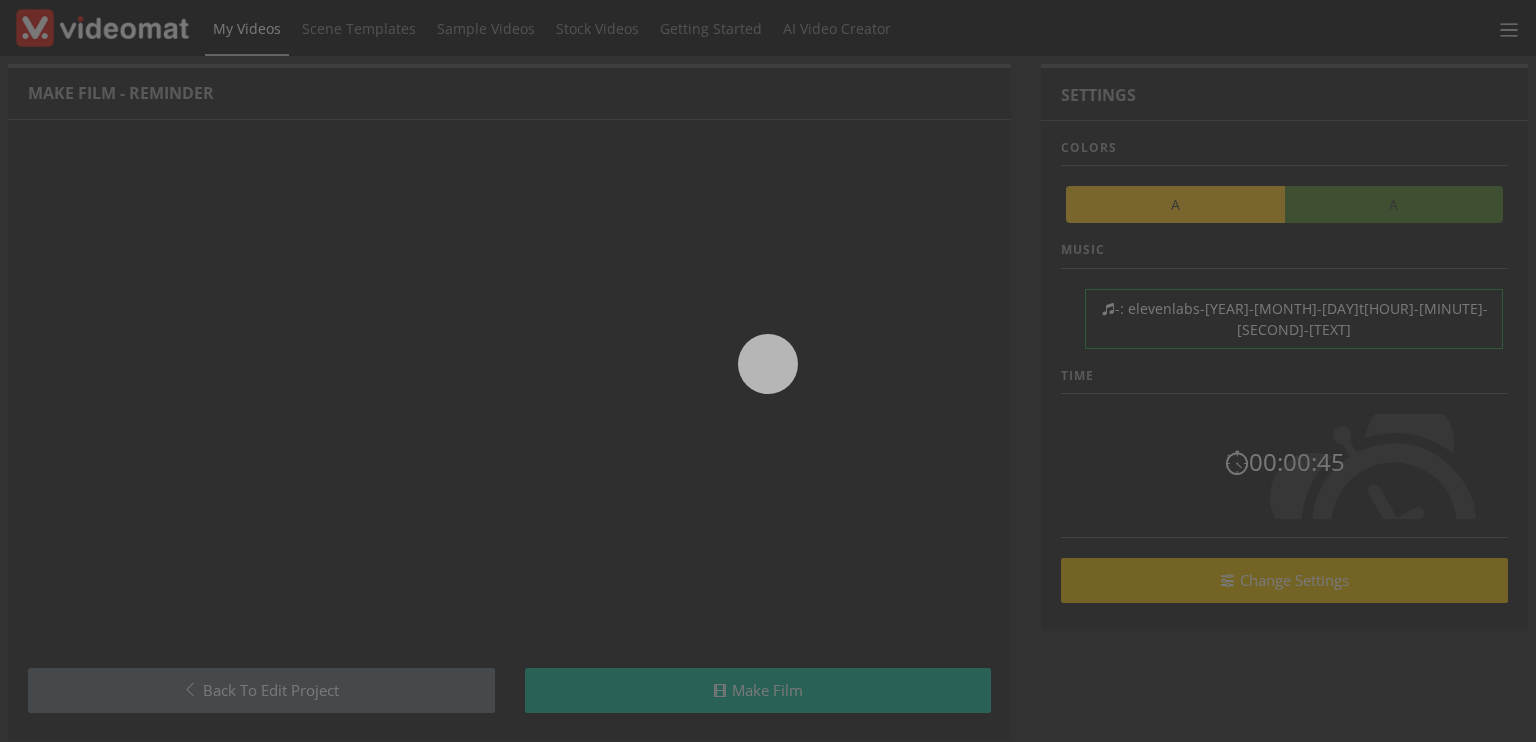 scroll, scrollTop: 0, scrollLeft: 0, axis: both 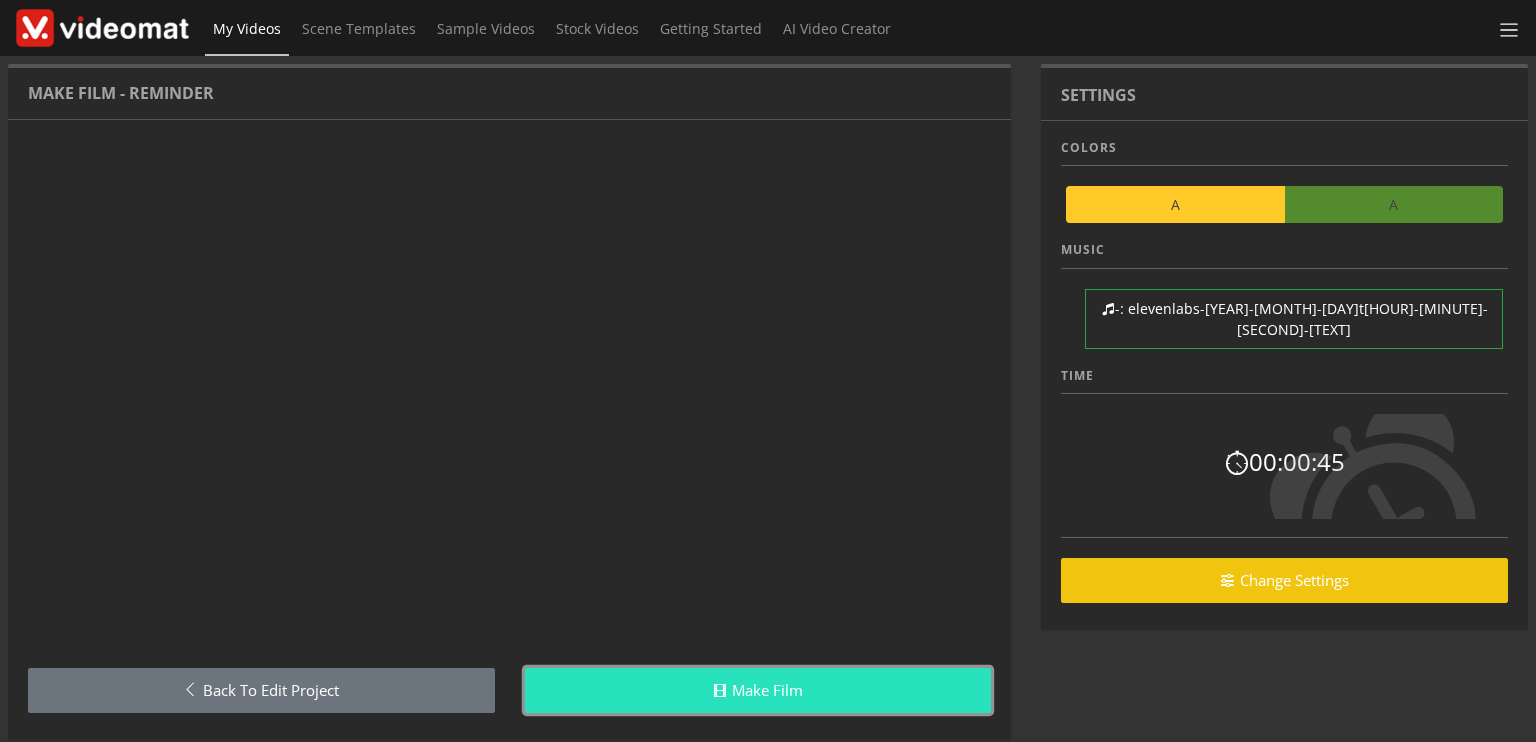 click on "Make Film" at bounding box center (758, 690) 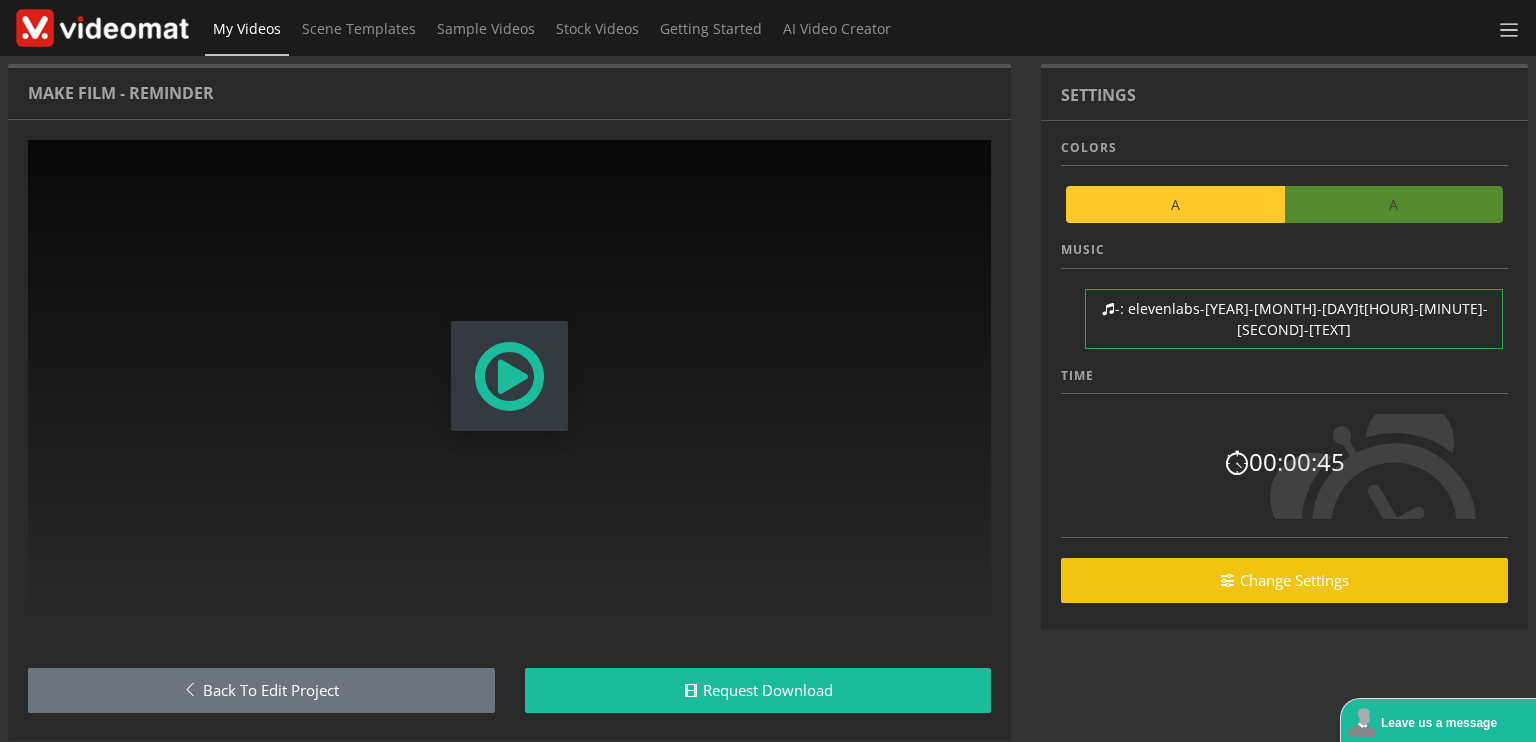 click at bounding box center [509, 376] 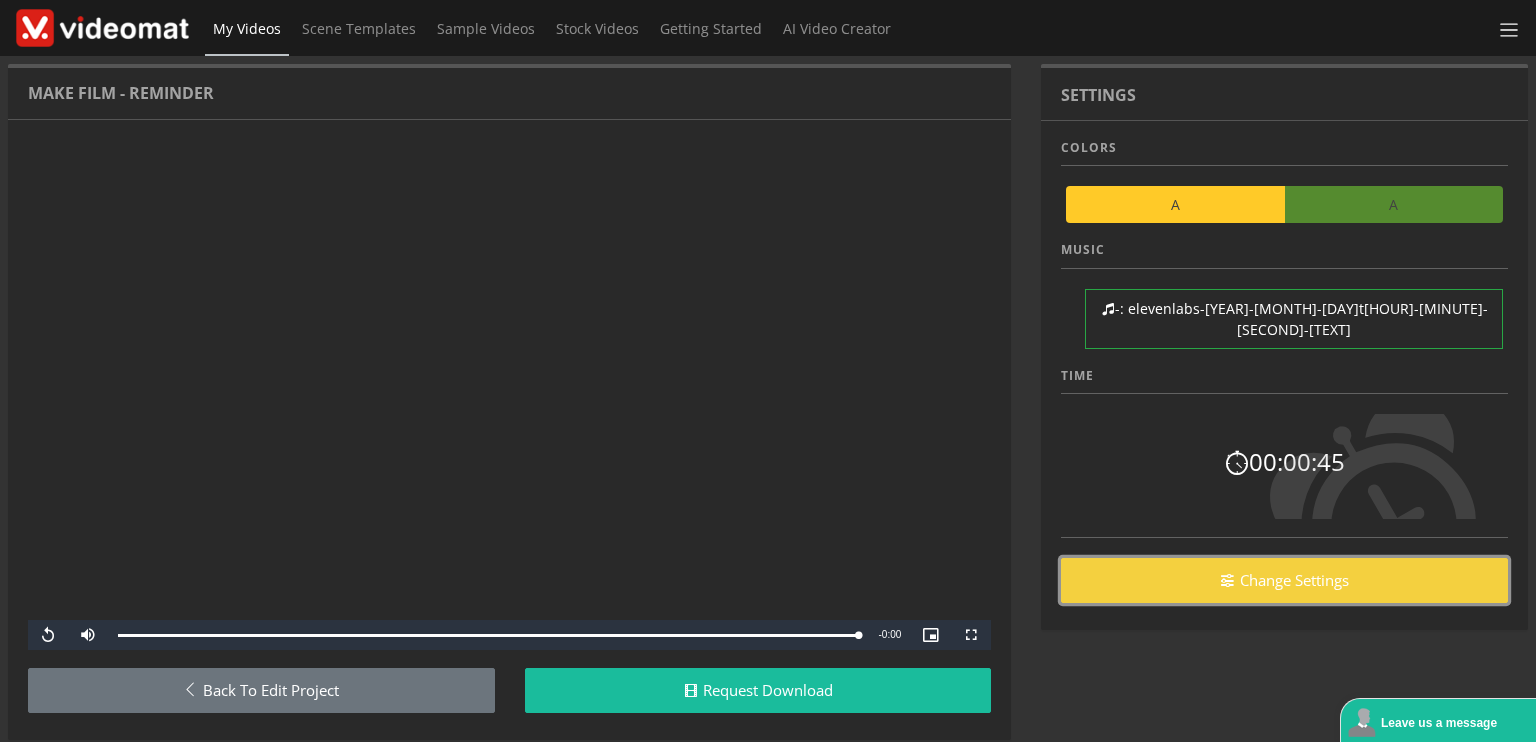 click on "Change Settings" at bounding box center (1284, 580) 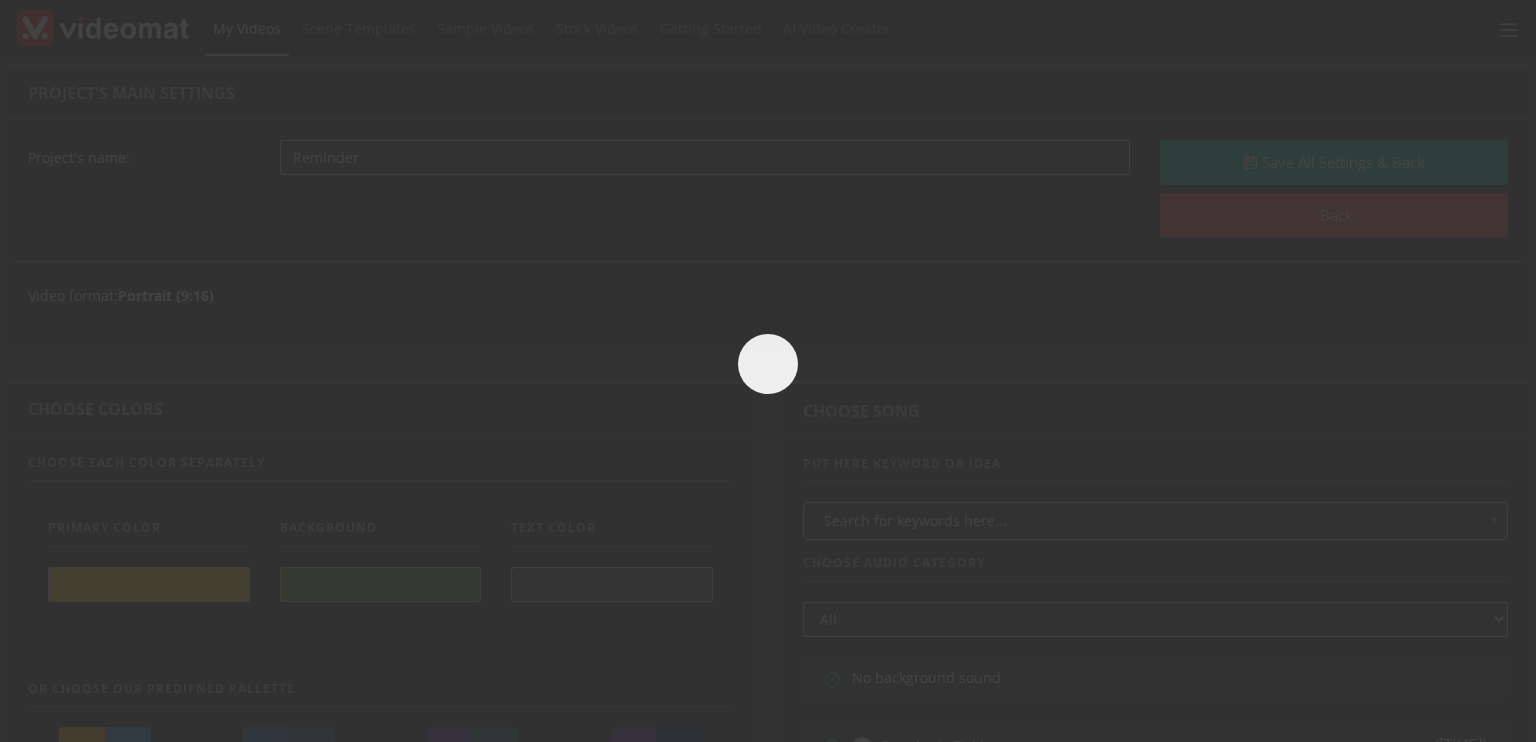 scroll, scrollTop: 0, scrollLeft: 0, axis: both 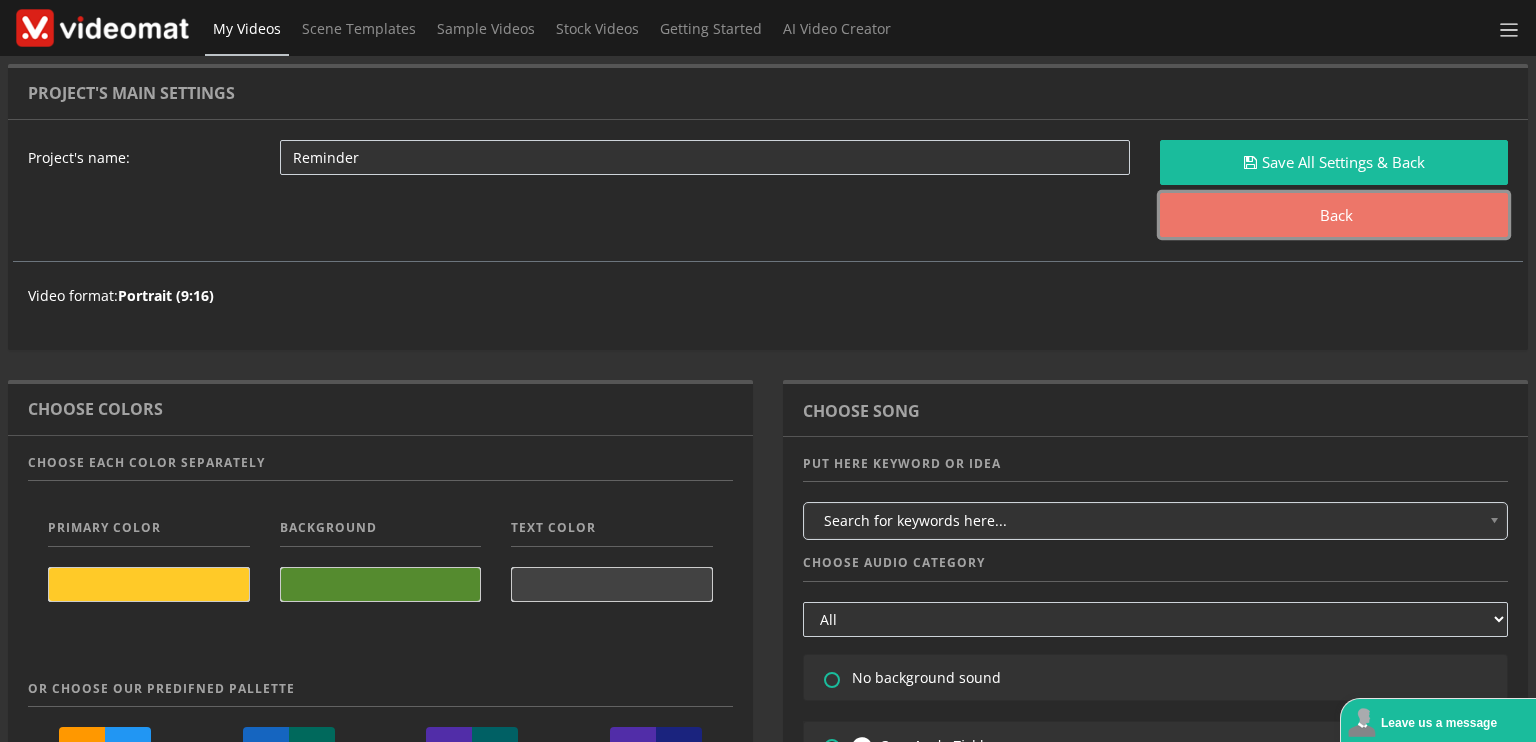 click on "Back" at bounding box center (1334, 215) 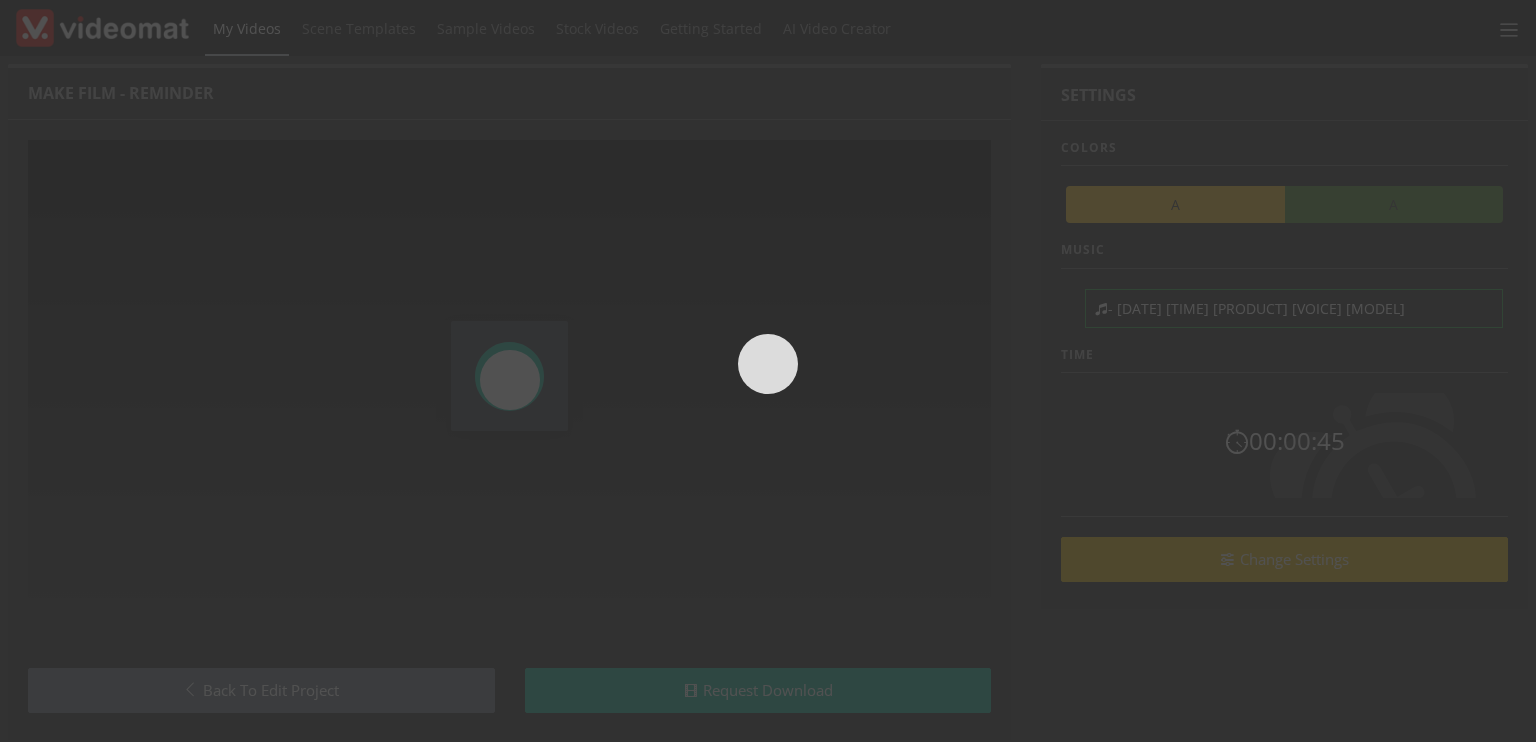 scroll, scrollTop: 0, scrollLeft: 0, axis: both 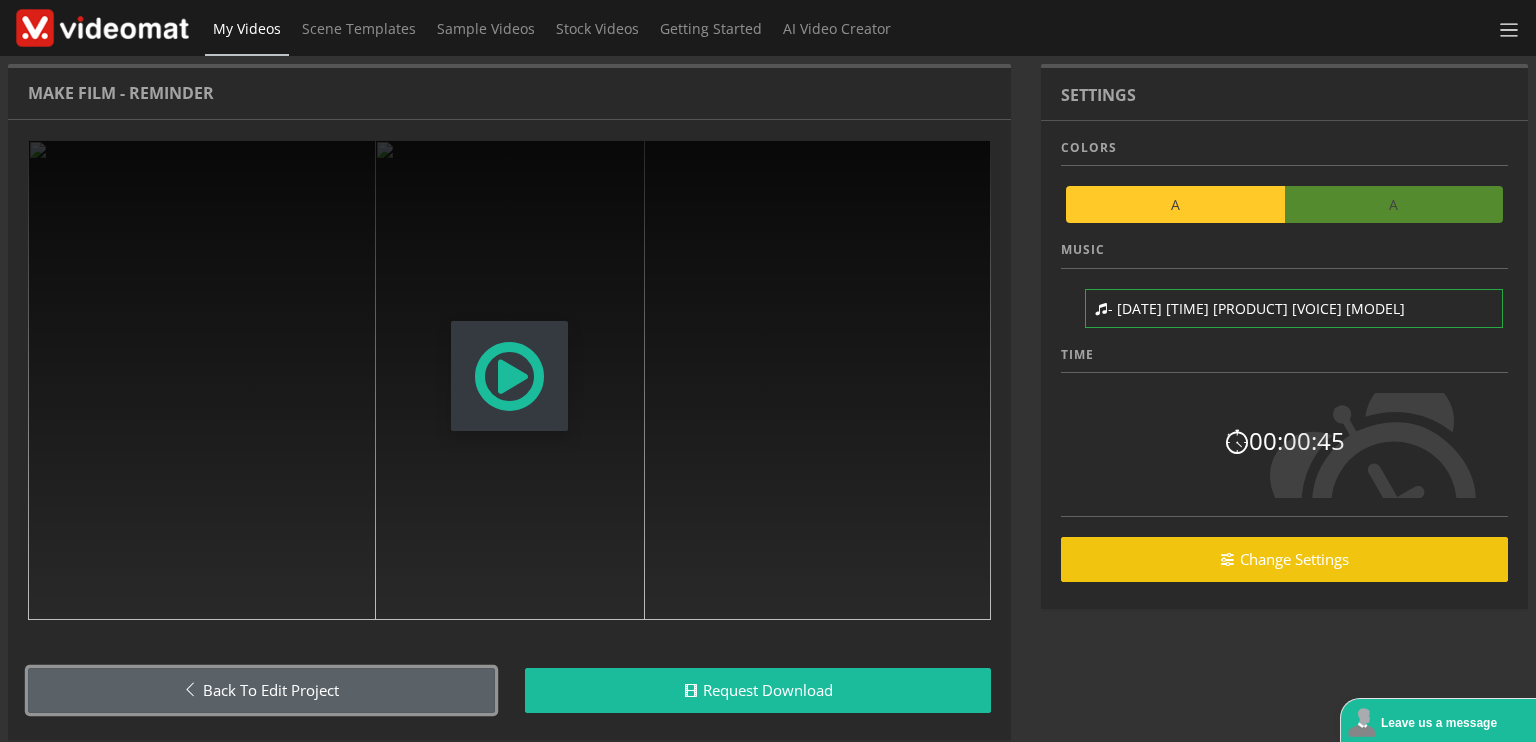 click on "Back to Edit Project" at bounding box center [261, 690] 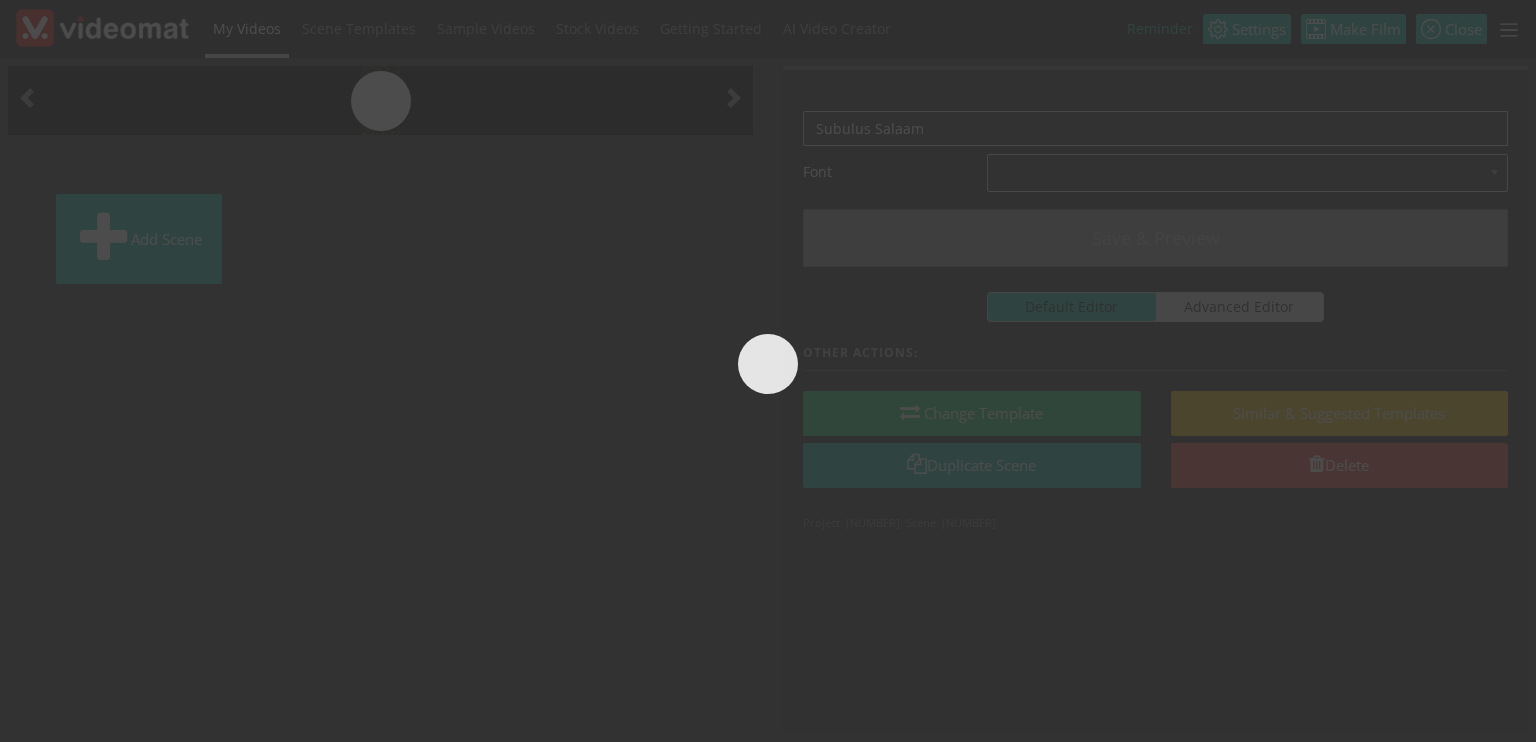 scroll, scrollTop: 0, scrollLeft: 0, axis: both 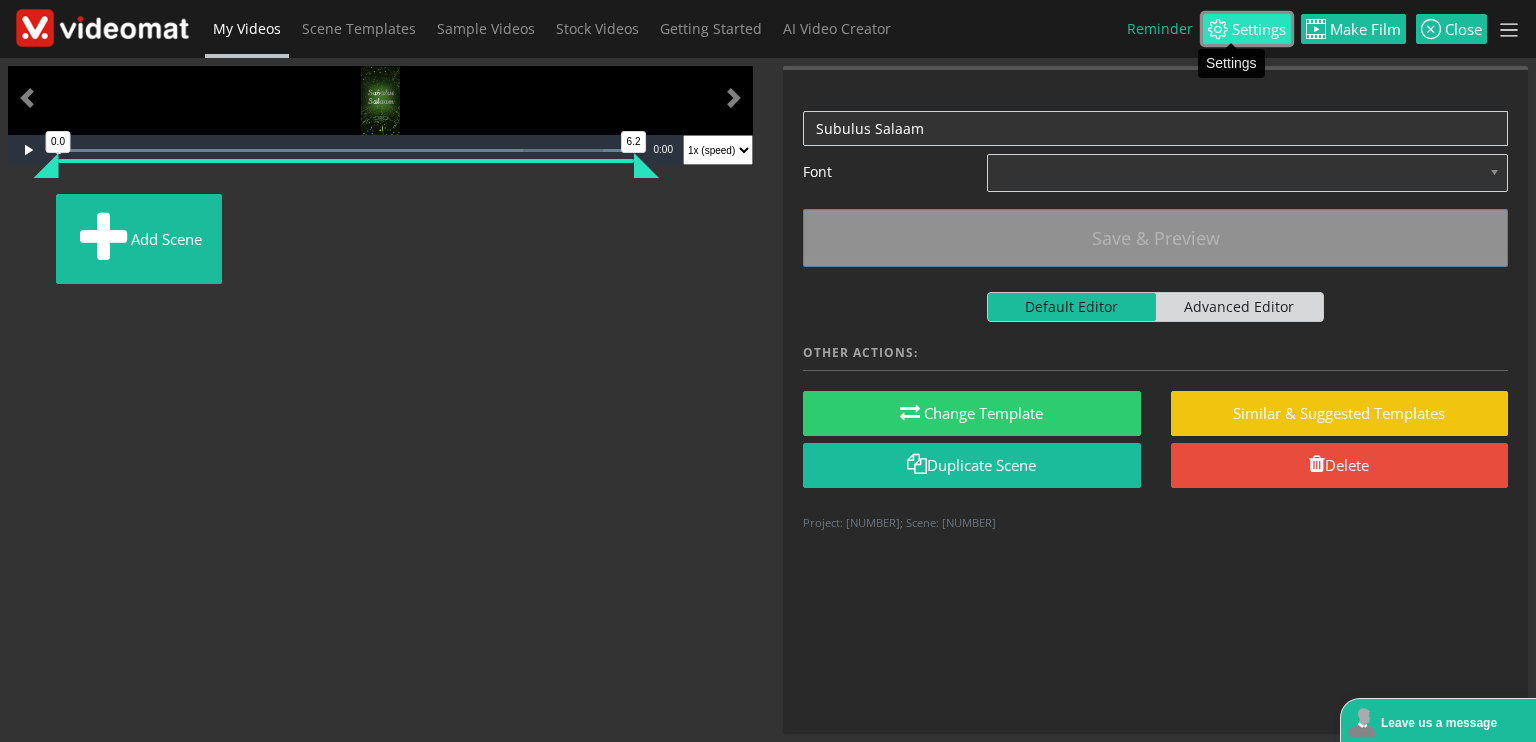 click on "Settings" at bounding box center (1257, 29) 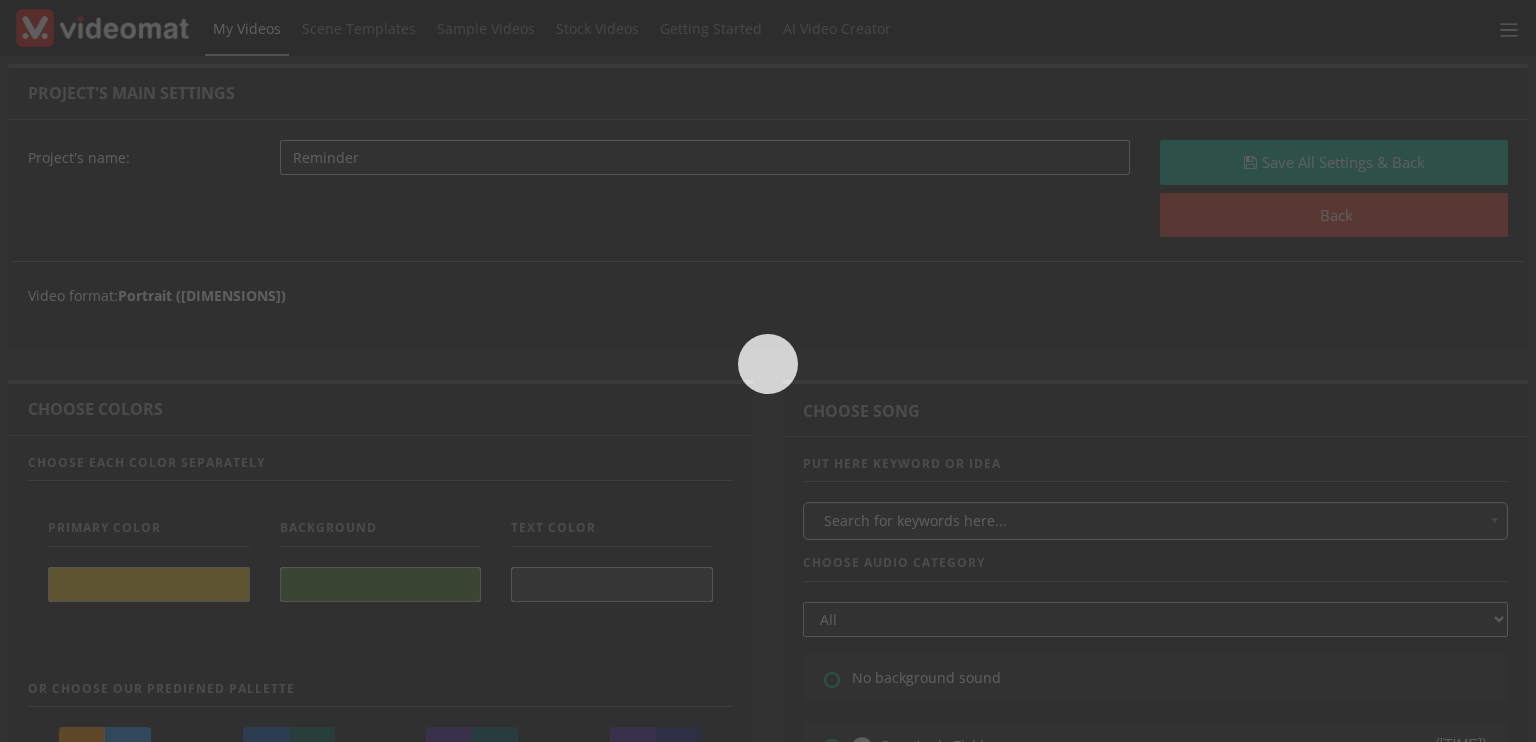 scroll, scrollTop: 0, scrollLeft: 0, axis: both 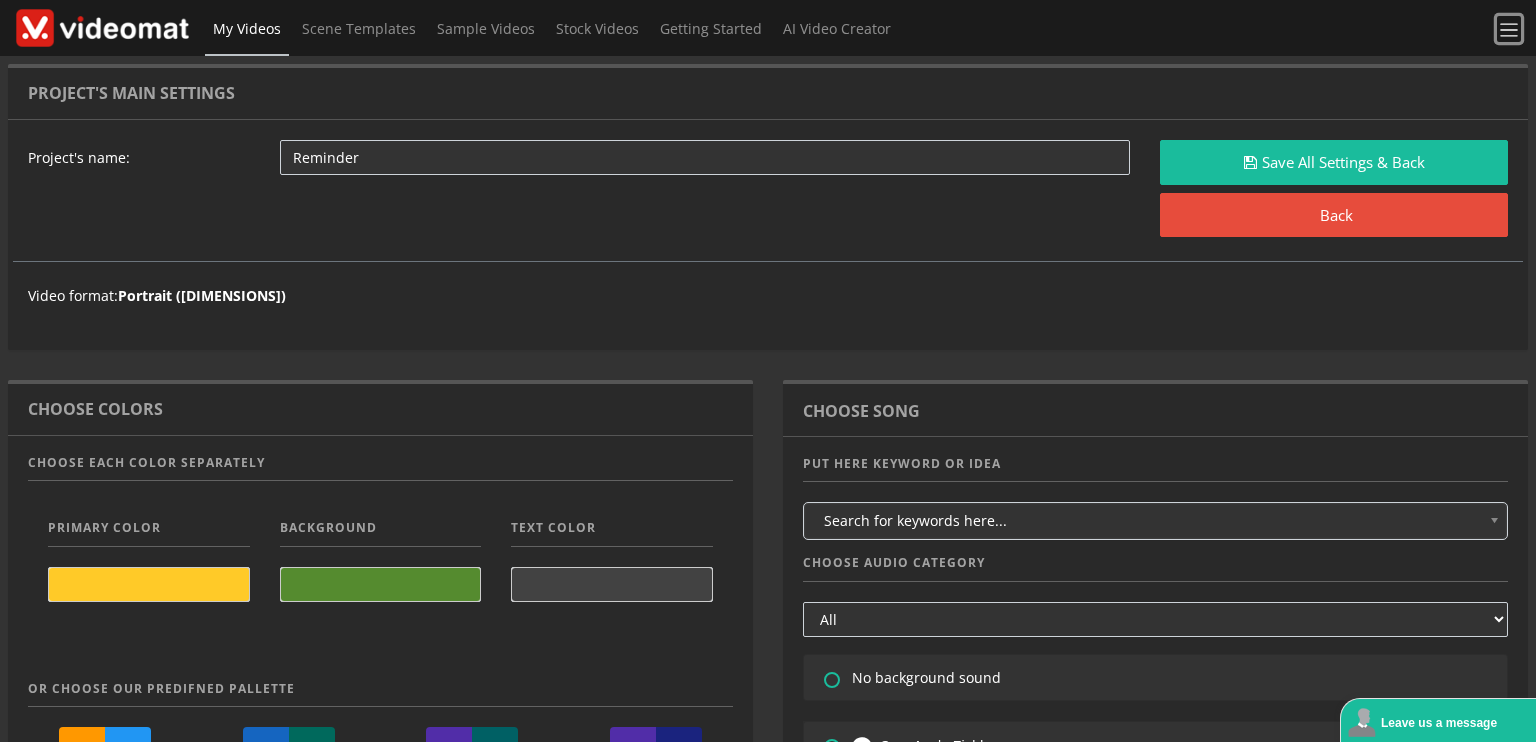 click at bounding box center [1509, 30] 